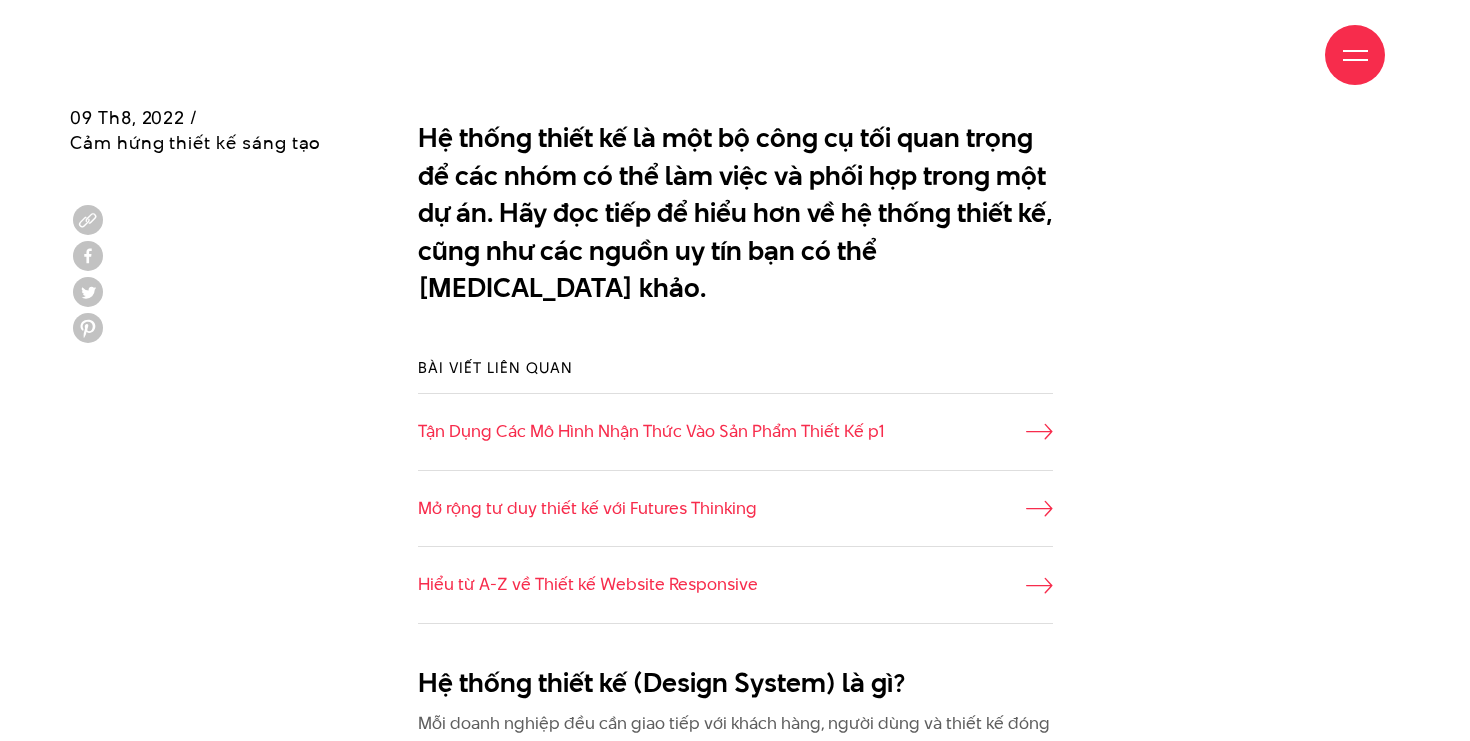 scroll, scrollTop: 1379, scrollLeft: 0, axis: vertical 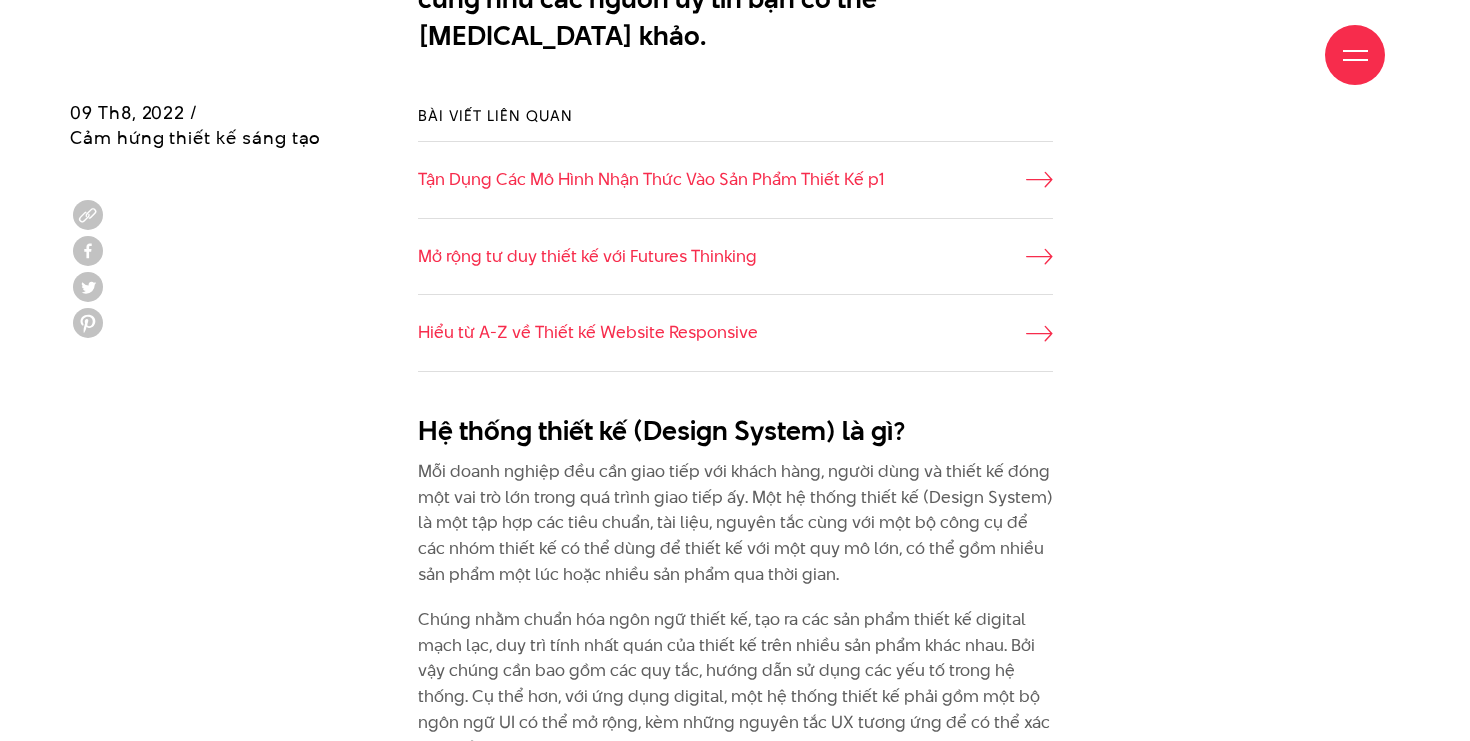 click on "Mỗi doanh nghiệp đều cần giao tiếp với khách hàng, người dùng và thiết kế đóng một vai trò lớn trong quá trình giao tiếp ấy. Một hệ thống thiết kế (Design System) là một tập hợp các tiêu chuẩn, tài liệu, nguyên tắc cùng với một bộ công cụ để các nhóm thiết kế có thể dùng để thiết kế với một quy mô lớn, có thể gồm nhiều sản phẩm một lúc hoặc nhiều sản phẩm qua thời gian." at bounding box center [735, 523] 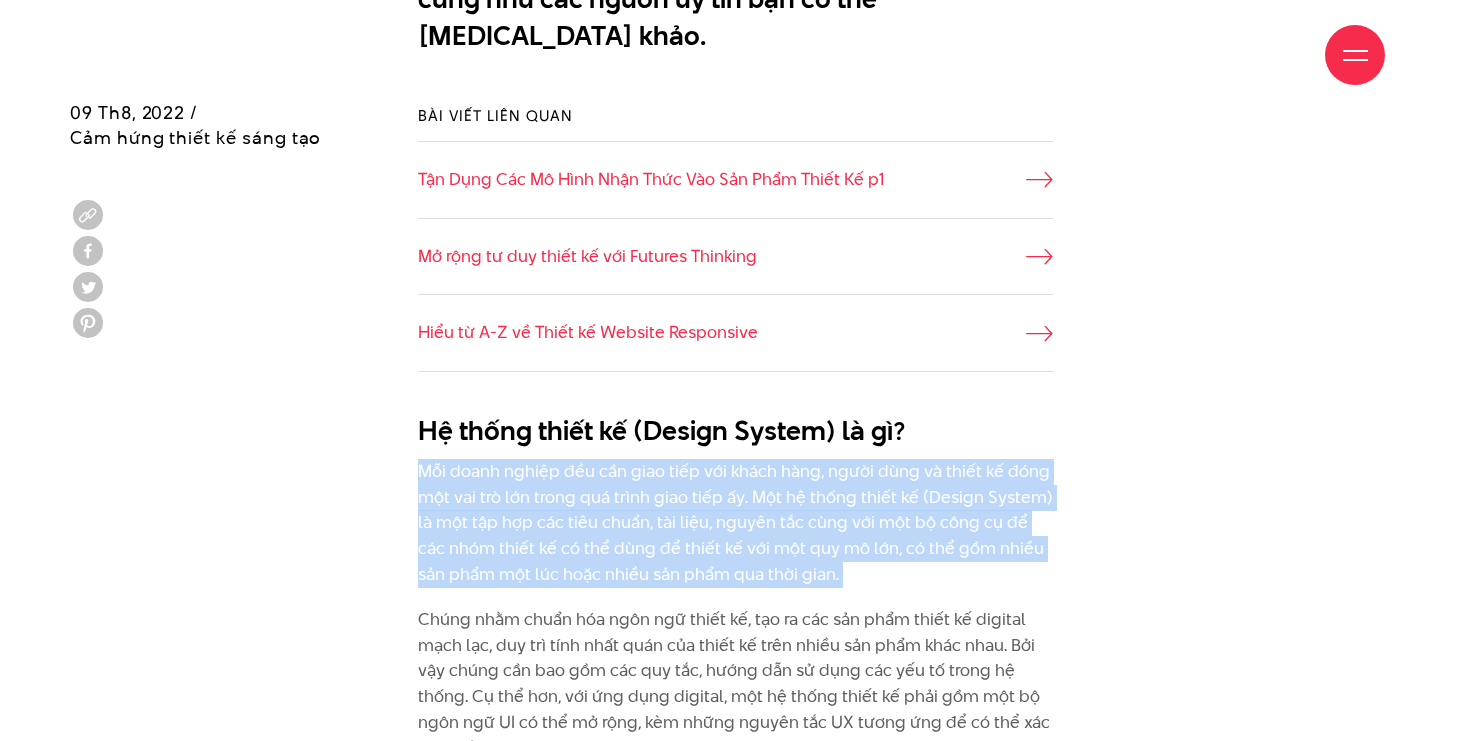 click on "Mỗi doanh nghiệp đều cần giao tiếp với khách hàng, người dùng và thiết kế đóng một vai trò lớn trong quá trình giao tiếp ấy. Một hệ thống thiết kế (Design System) là một tập hợp các tiêu chuẩn, tài liệu, nguyên tắc cùng với một bộ công cụ để các nhóm thiết kế có thể dùng để thiết kế với một quy mô lớn, có thể gồm nhiều sản phẩm một lúc hoặc nhiều sản phẩm qua thời gian." at bounding box center (735, 523) 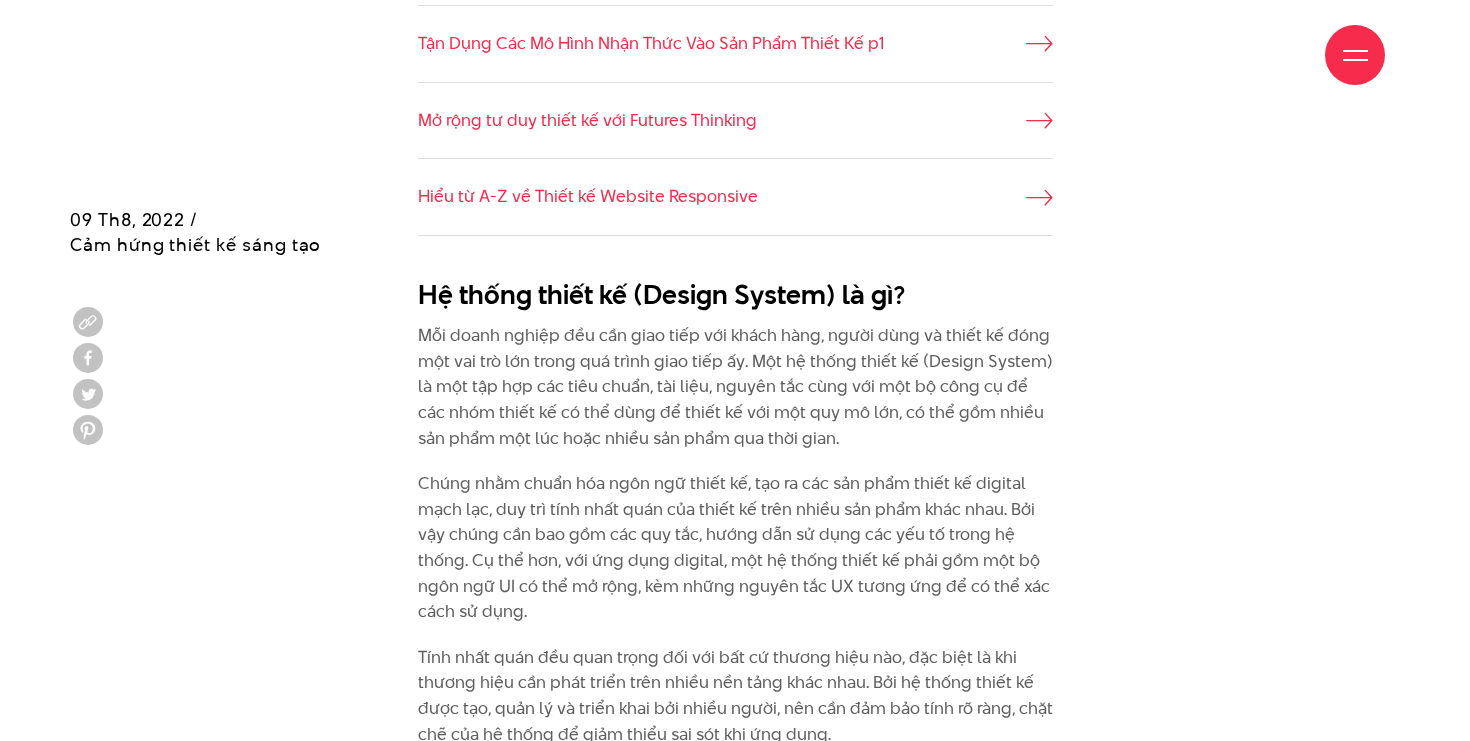 scroll, scrollTop: 1695, scrollLeft: 0, axis: vertical 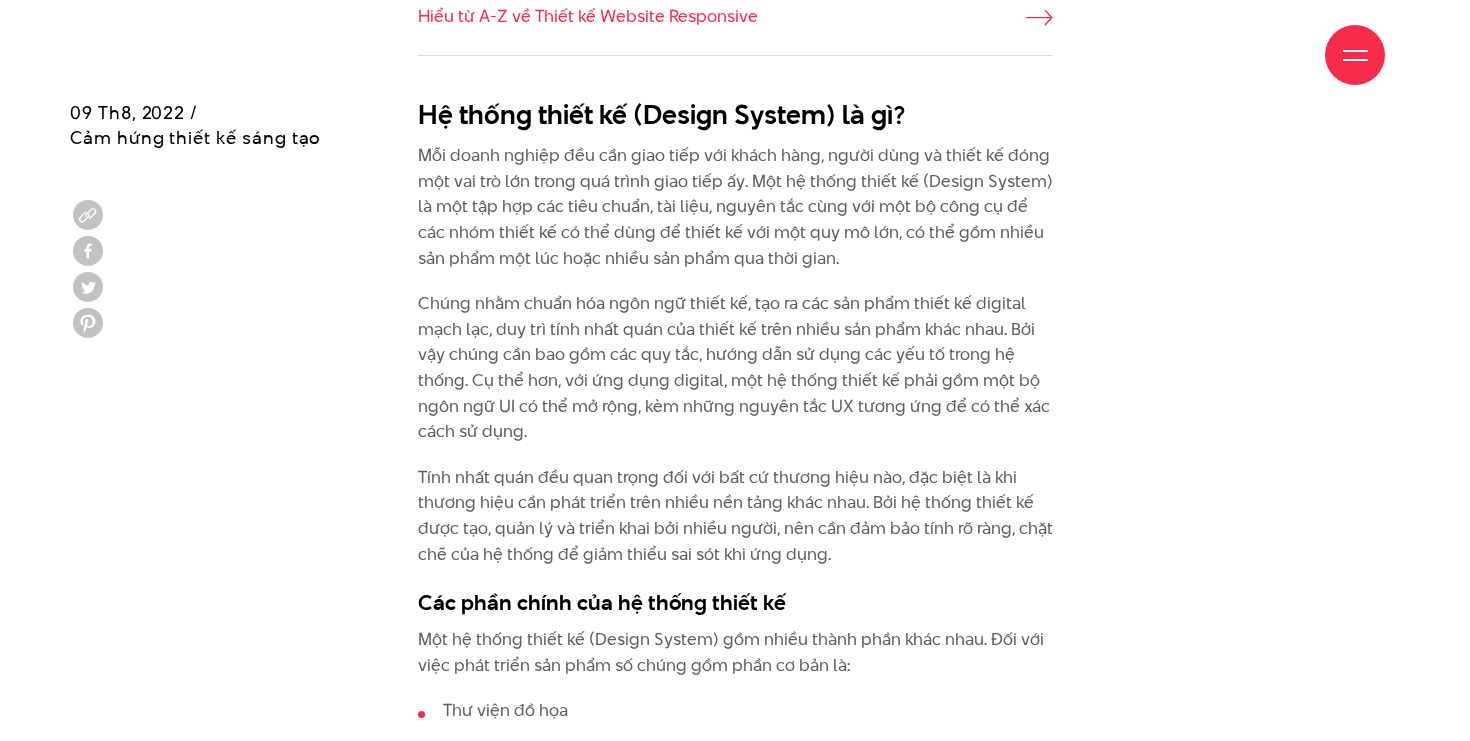 click on "Hệ thống thiết kế (Design System) là gì?
Mỗi doanh nghiệp đều cần giao tiếp với khách hàng, người dùng và thiết kế đóng một vai trò lớn trong quá trình giao tiếp ấy. Một hệ thống thiết kế (Design System) là một tập hợp các tiêu chuẩn, tài liệu, nguyên tắc cùng với một bộ công cụ để các nhóm thiết kế có thể dùng để thiết kế với một quy mô lớn, có thể gồm nhiều sản phẩm một lúc hoặc nhiều sản phẩm qua thời gian.
Tính nhất quán đều quan trọng đối với bất cứ thương hiệu nào, đặc biệt là khi thương hiệu cần phát triển trên nhiều nền tảng khác nhau. Bởi hệ thống thiết kế được tạo, quản lý và triển khai bởi nhiều người, nên cần đảm bảo tính rõ ràng, chặt chẽ của hệ thống để giảm thiểu sai sót khi ứng dụng.
Thư viện đồ họa" at bounding box center [735, 3985] 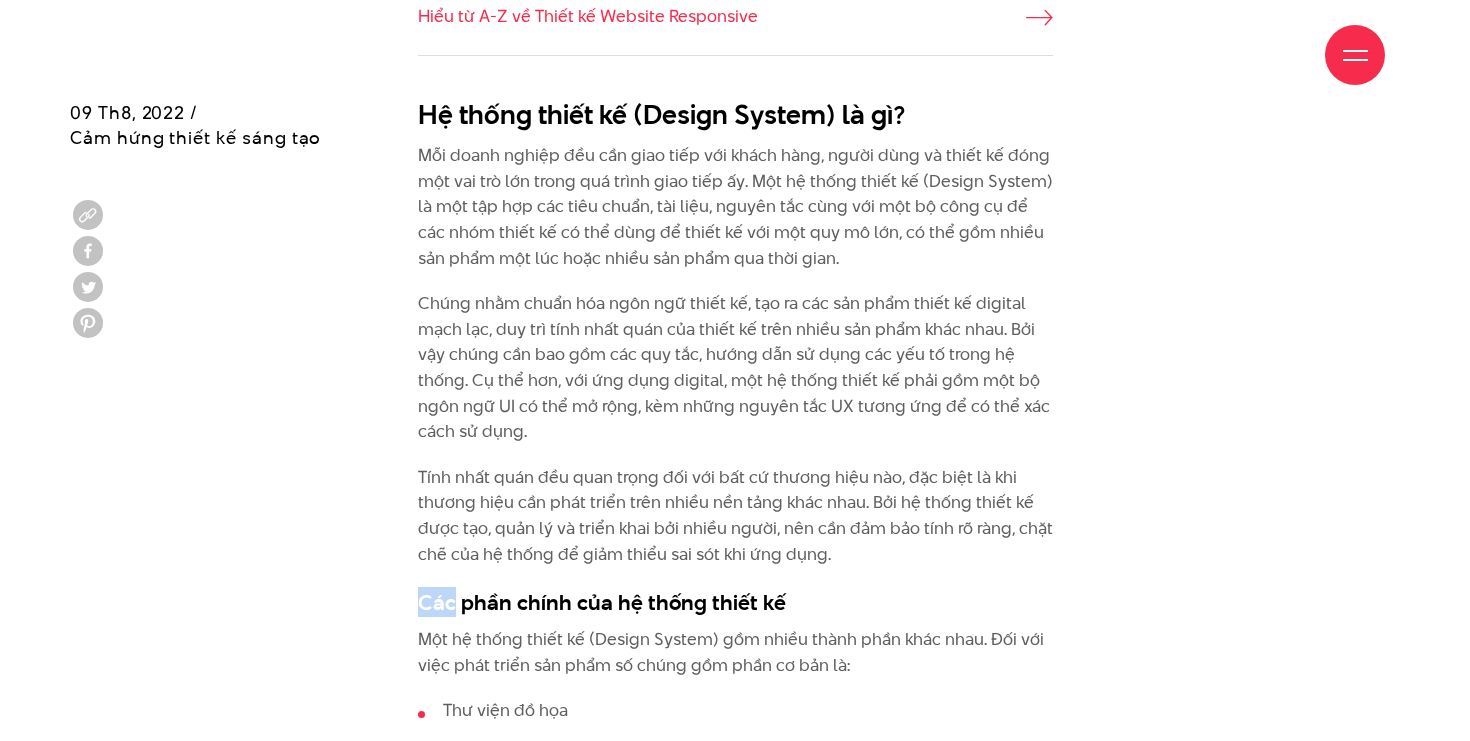click at bounding box center (661, 522) 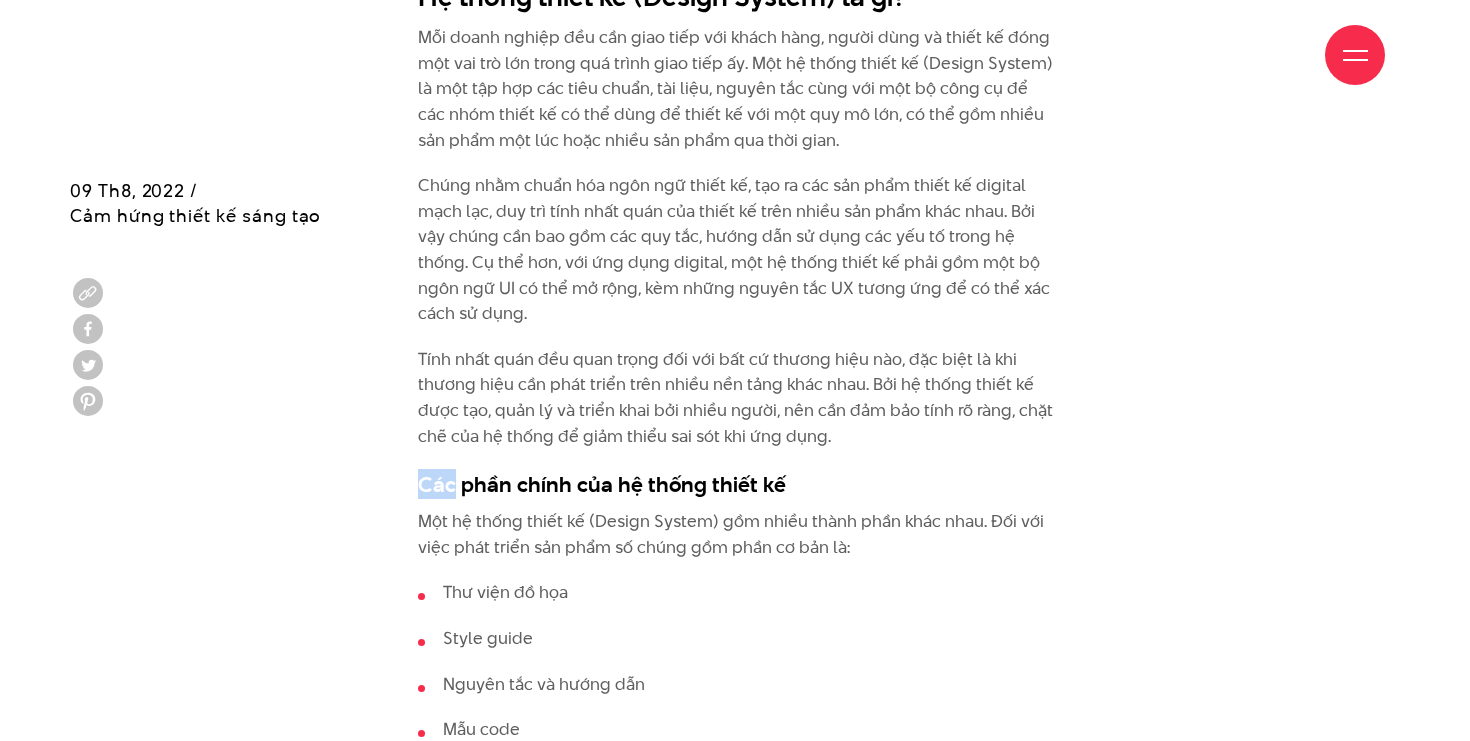 scroll, scrollTop: 2009, scrollLeft: 0, axis: vertical 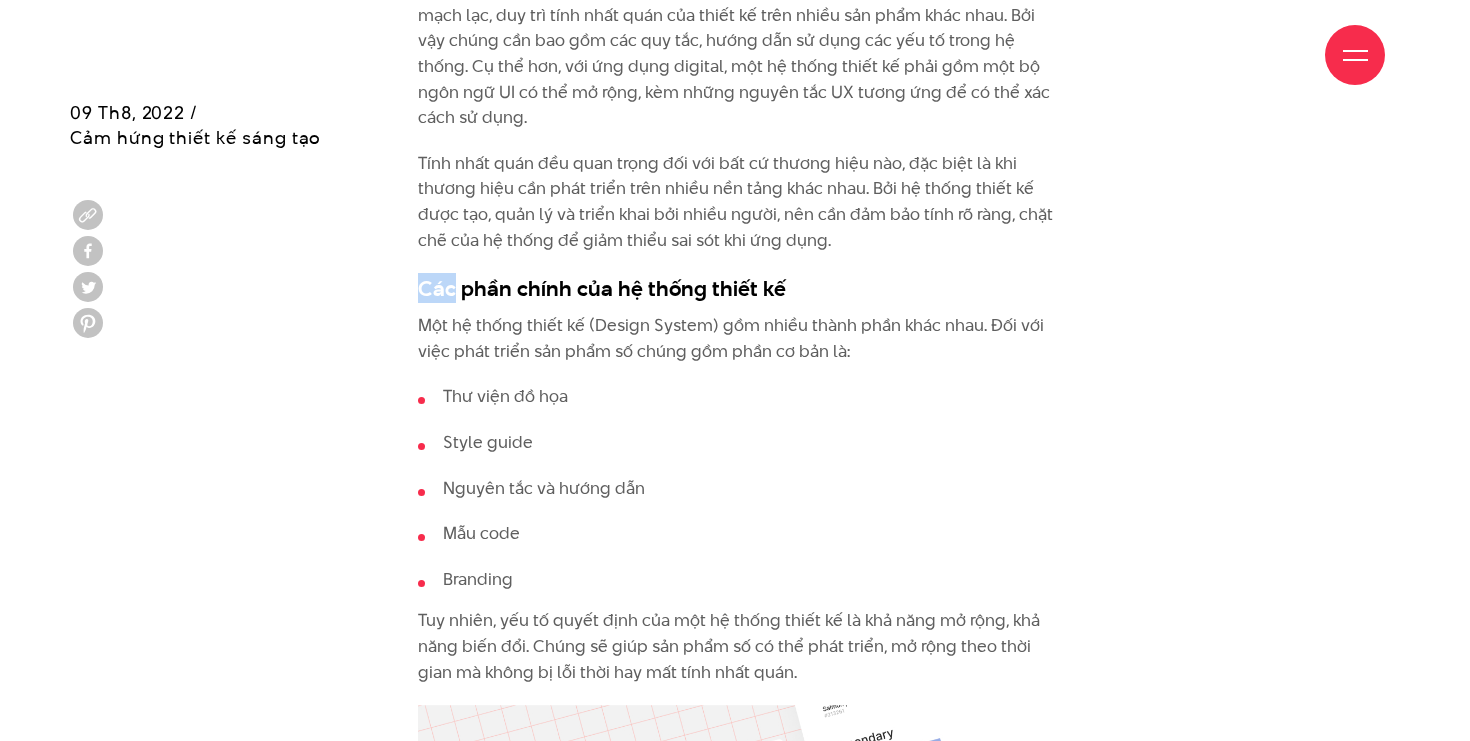 click on "Branding" at bounding box center [735, 580] 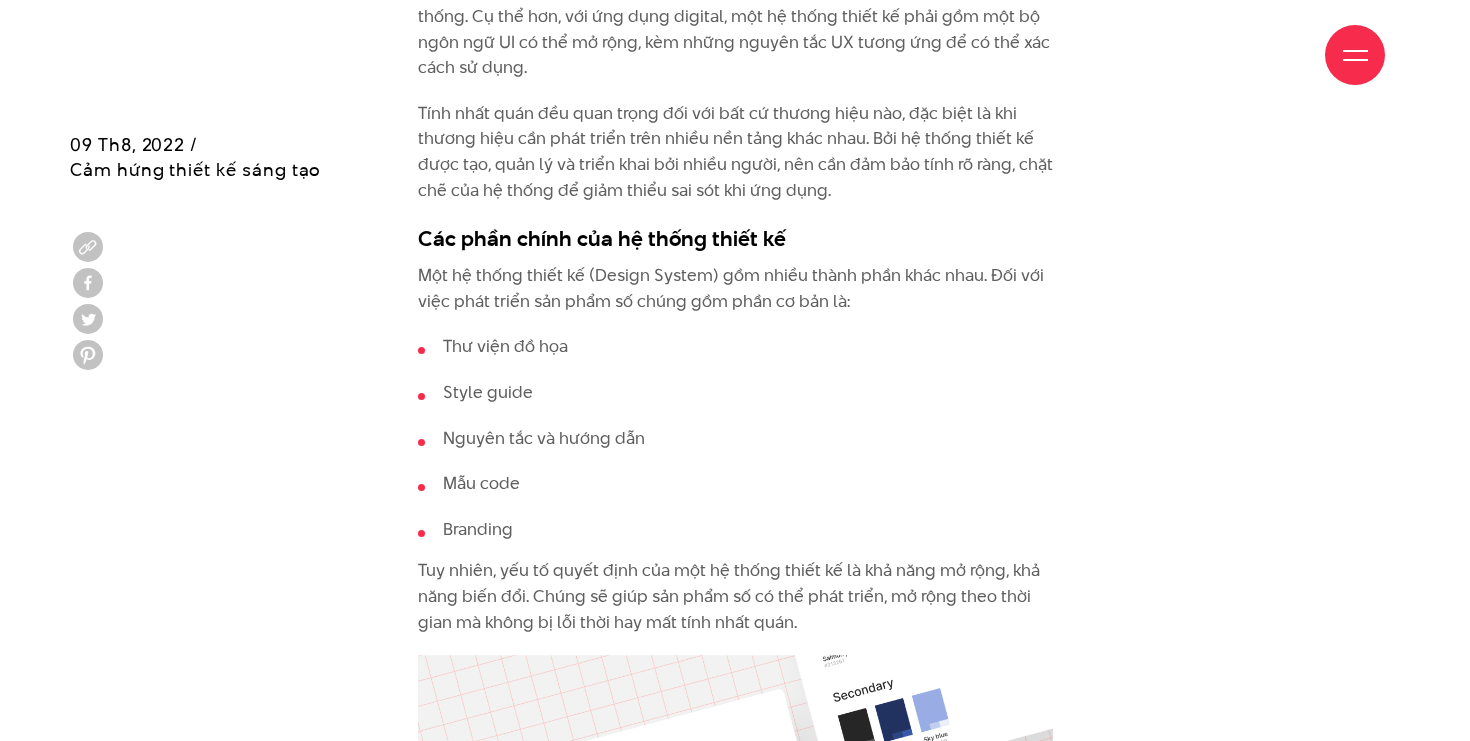 scroll, scrollTop: 2095, scrollLeft: 0, axis: vertical 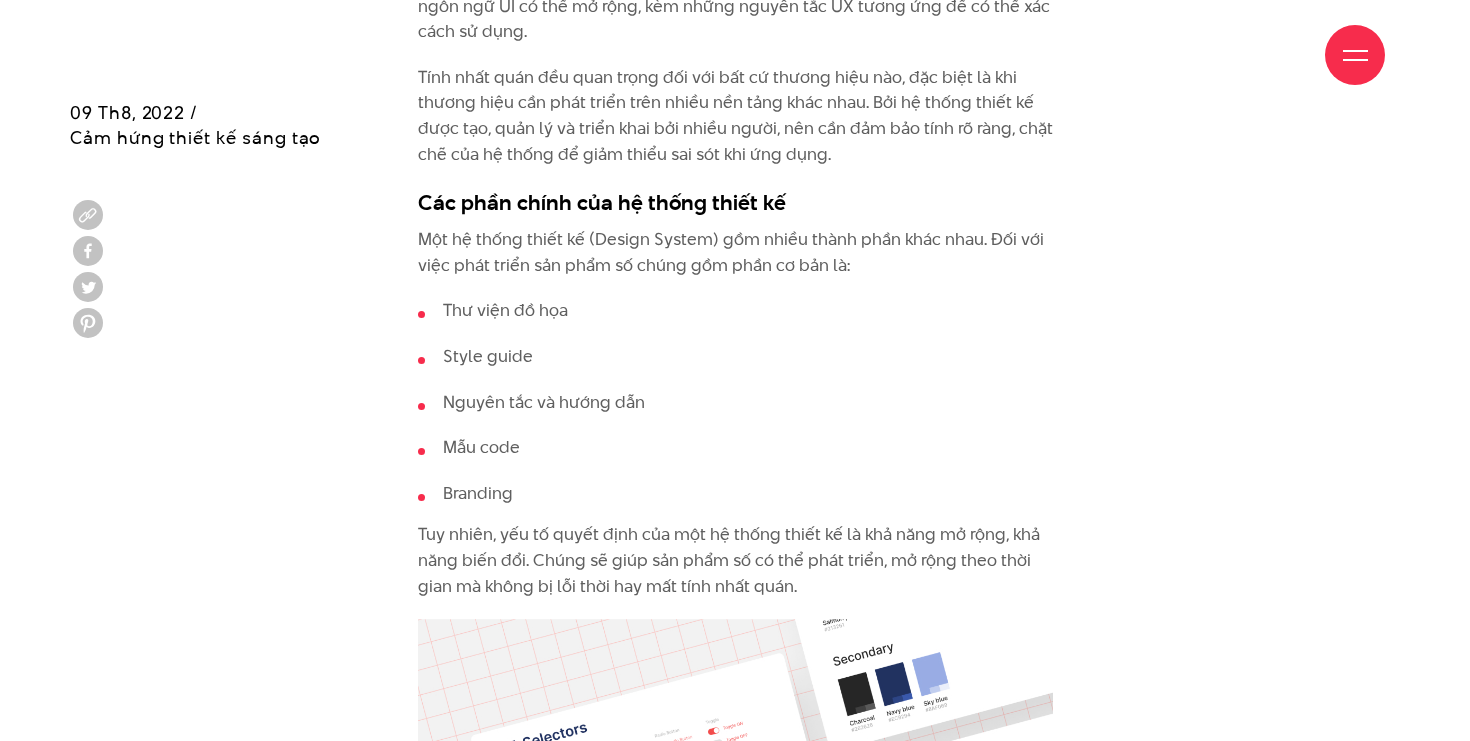 click on "Tuy nhiên, yếu tố quyết định của một hệ thống thiết kế là khả năng mở rộng, khả năng biến đổi. Chúng sẽ giúp sản phẩm số có thể phát triển, mở rộng theo thời gian mà không bị lỗi thời hay mất tính nhất quán." at bounding box center [735, 560] 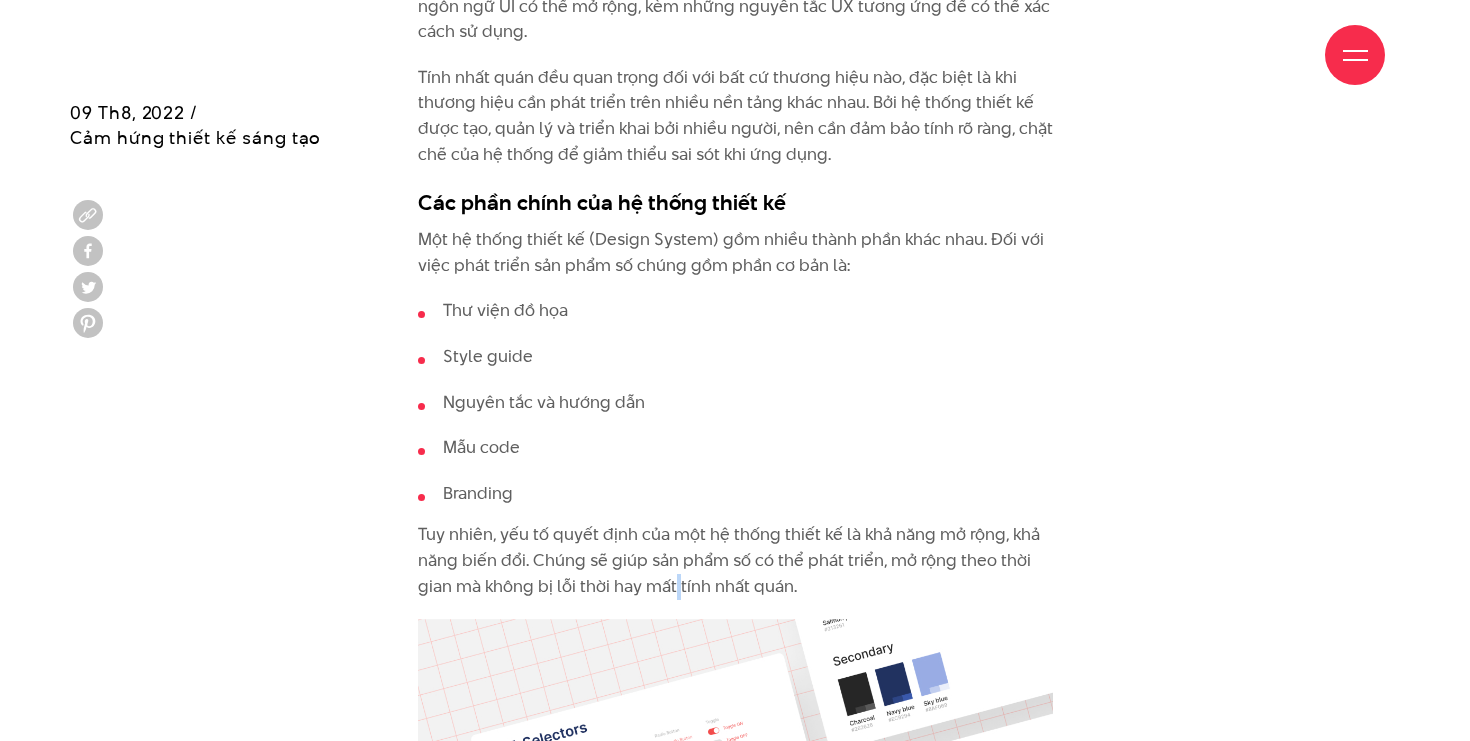 click on "Tuy nhiên, yếu tố quyết định của một hệ thống thiết kế là khả năng mở rộng, khả năng biến đổi. Chúng sẽ giúp sản phẩm số có thể phát triển, mở rộng theo thời gian mà không bị lỗi thời hay mất tính nhất quán." at bounding box center (735, 560) 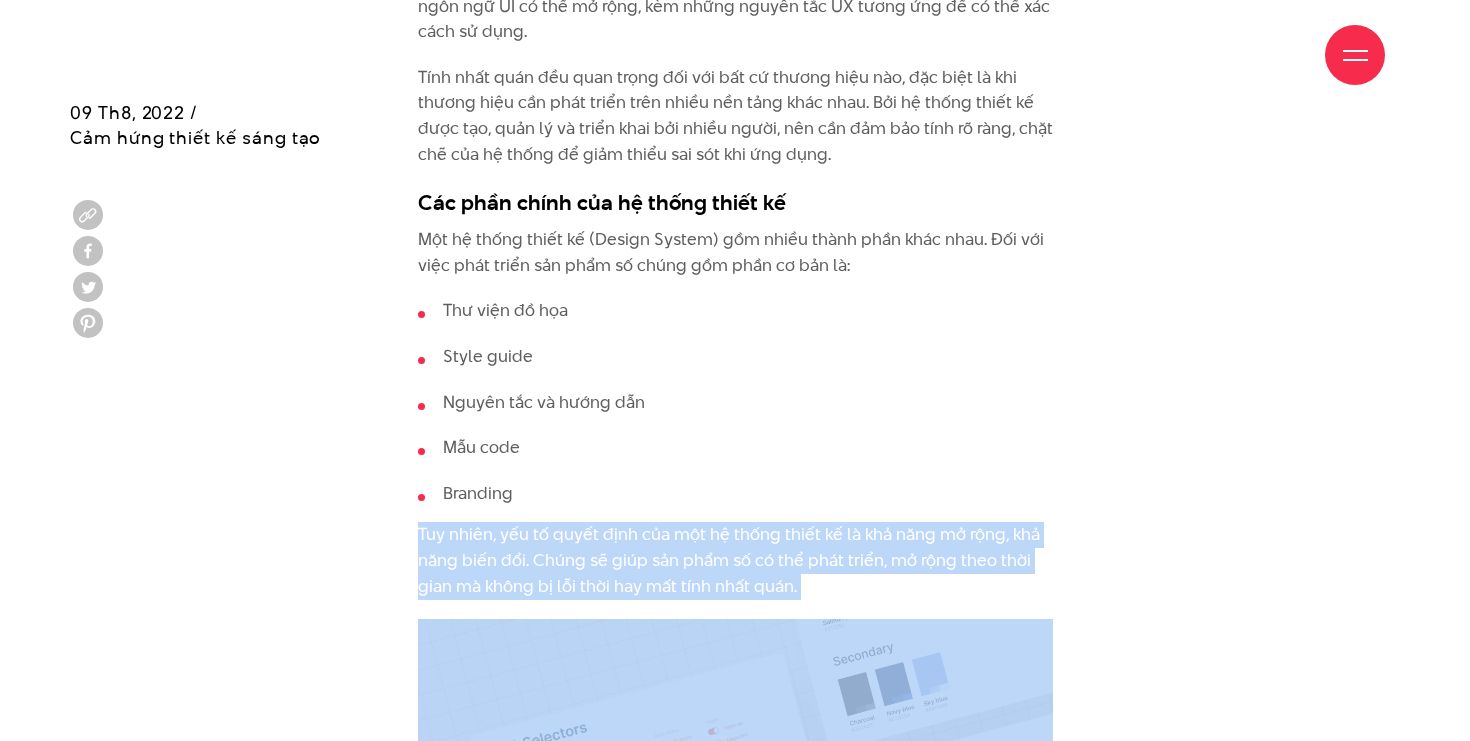 click on "Tuy nhiên, yếu tố quyết định của một hệ thống thiết kế là khả năng mở rộng, khả năng biến đổi. Chúng sẽ giúp sản phẩm số có thể phát triển, mở rộng theo thời gian mà không bị lỗi thời hay mất tính nhất quán." at bounding box center [735, 560] 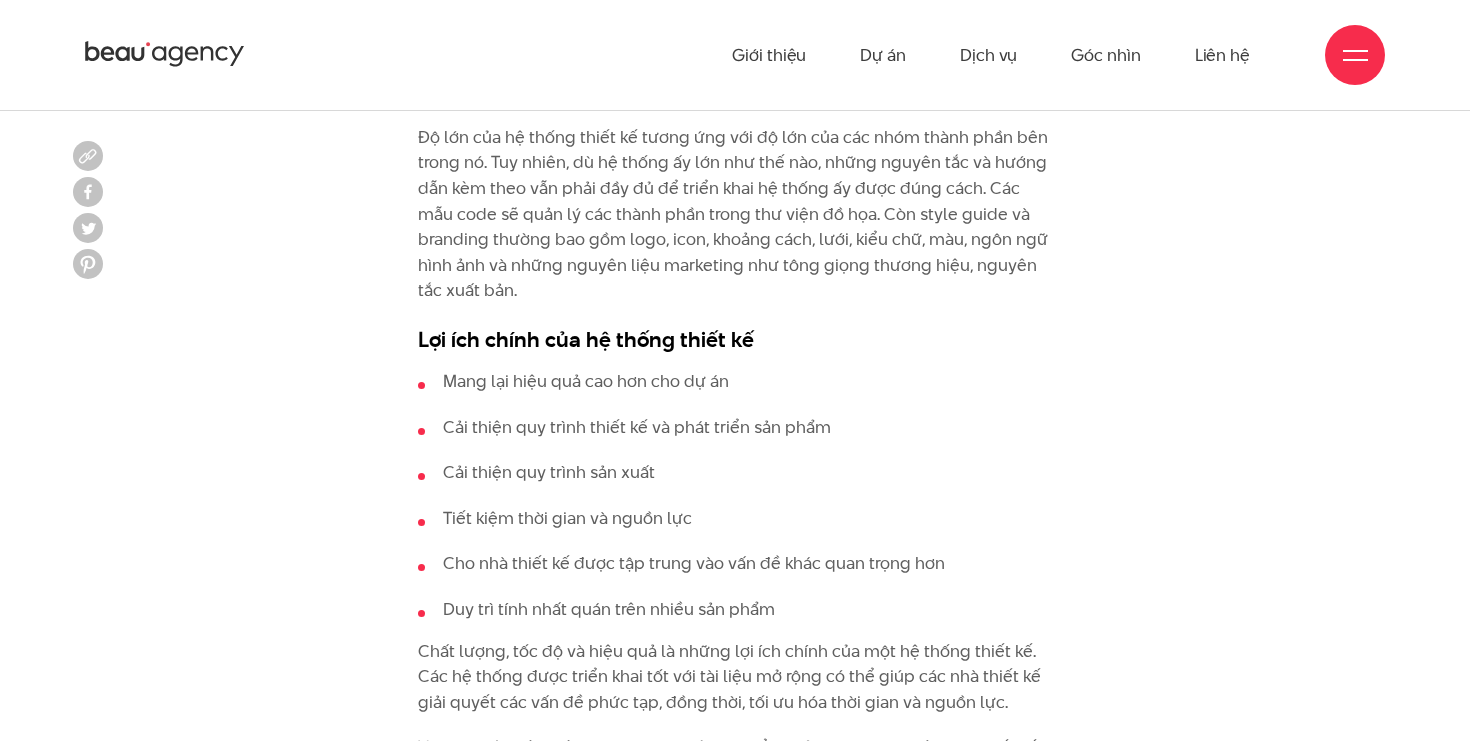 scroll, scrollTop: 2909, scrollLeft: 0, axis: vertical 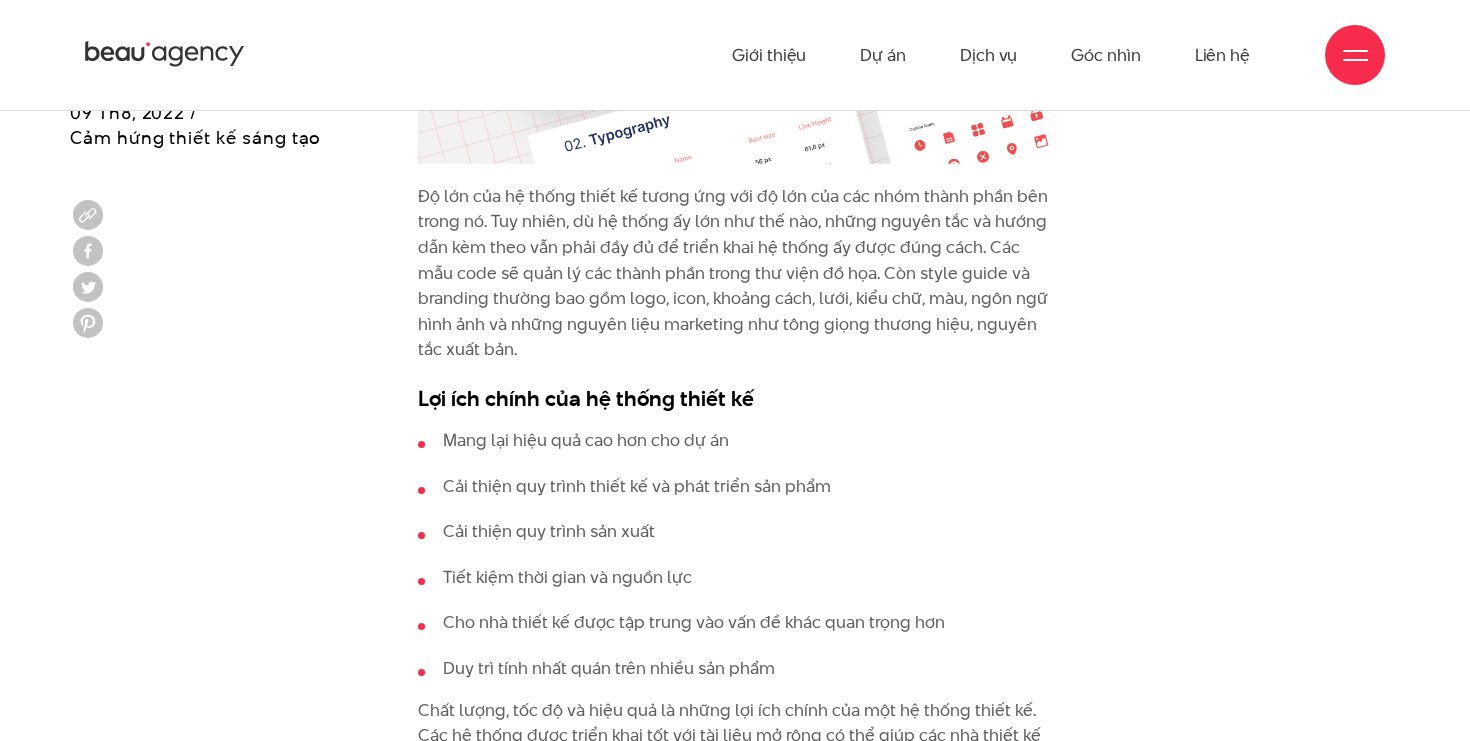 click on "Độ lớn của hệ thống thiết kế tương ứng với độ lớn của các nhóm thành phần bên trong nó. Tuy nhiên, dù hệ thống ấy lớn như thế nào, những nguyên tắc và hướng dẫn kèm theo vẫn phải đầy đủ để triển khai hệ thống ấy được đúng cách. Các mẫu code sẽ quản lý các thành phần trong thư viện đồ họa. Còn style guide và branding thường bao gồm logo, icon, khoảng cách, lưới, kiểu chữ, màu, ngôn ngữ hình ảnh và những nguyên liệu marketing như tông giọng thương hiệu, nguyên tắc xuất bản." at bounding box center (735, 273) 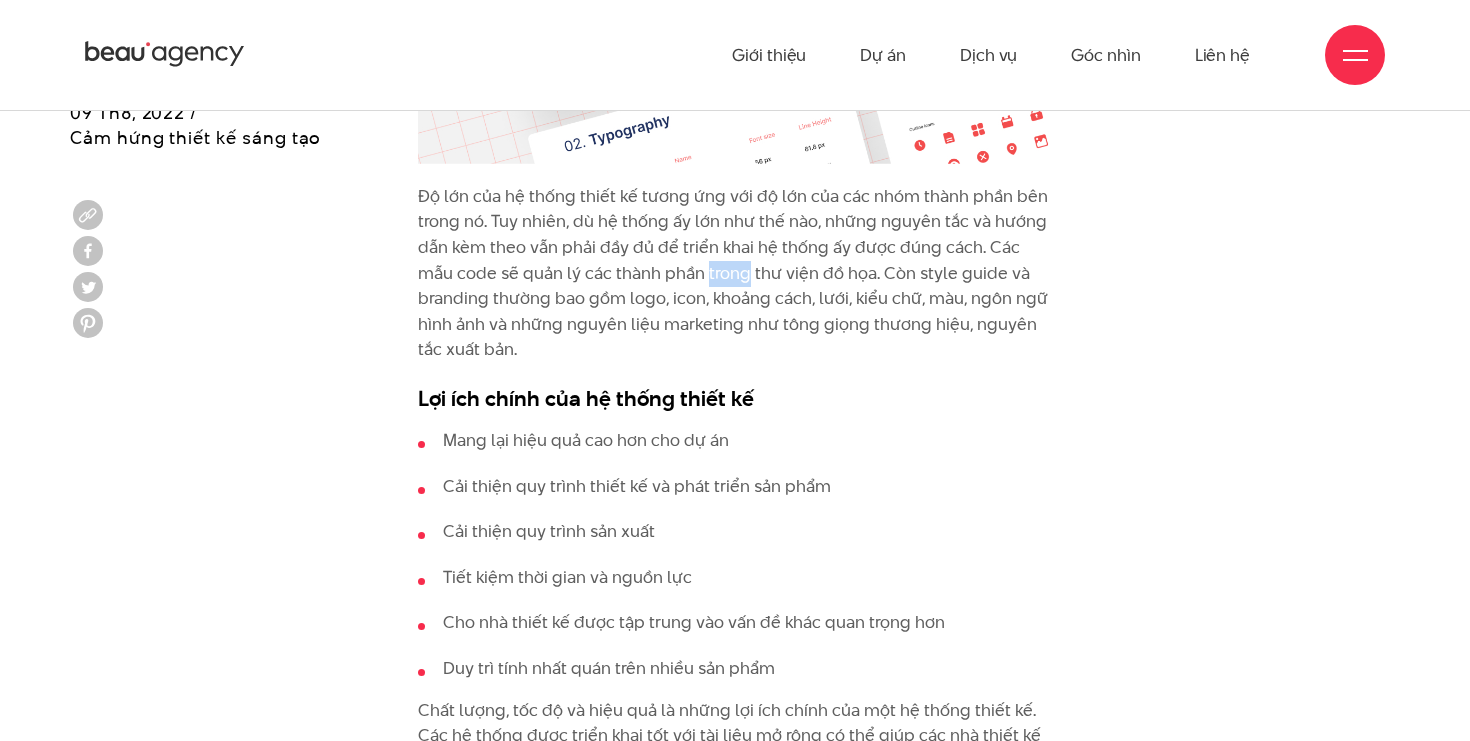 click on "Độ lớn của hệ thống thiết kế tương ứng với độ lớn của các nhóm thành phần bên trong nó. Tuy nhiên, dù hệ thống ấy lớn như thế nào, những nguyên tắc và hướng dẫn kèm theo vẫn phải đầy đủ để triển khai hệ thống ấy được đúng cách. Các mẫu code sẽ quản lý các thành phần trong thư viện đồ họa. Còn style guide và branding thường bao gồm logo, icon, khoảng cách, lưới, kiểu chữ, màu, ngôn ngữ hình ảnh và những nguyên liệu marketing như tông giọng thương hiệu, nguyên tắc xuất bản." at bounding box center (735, 273) 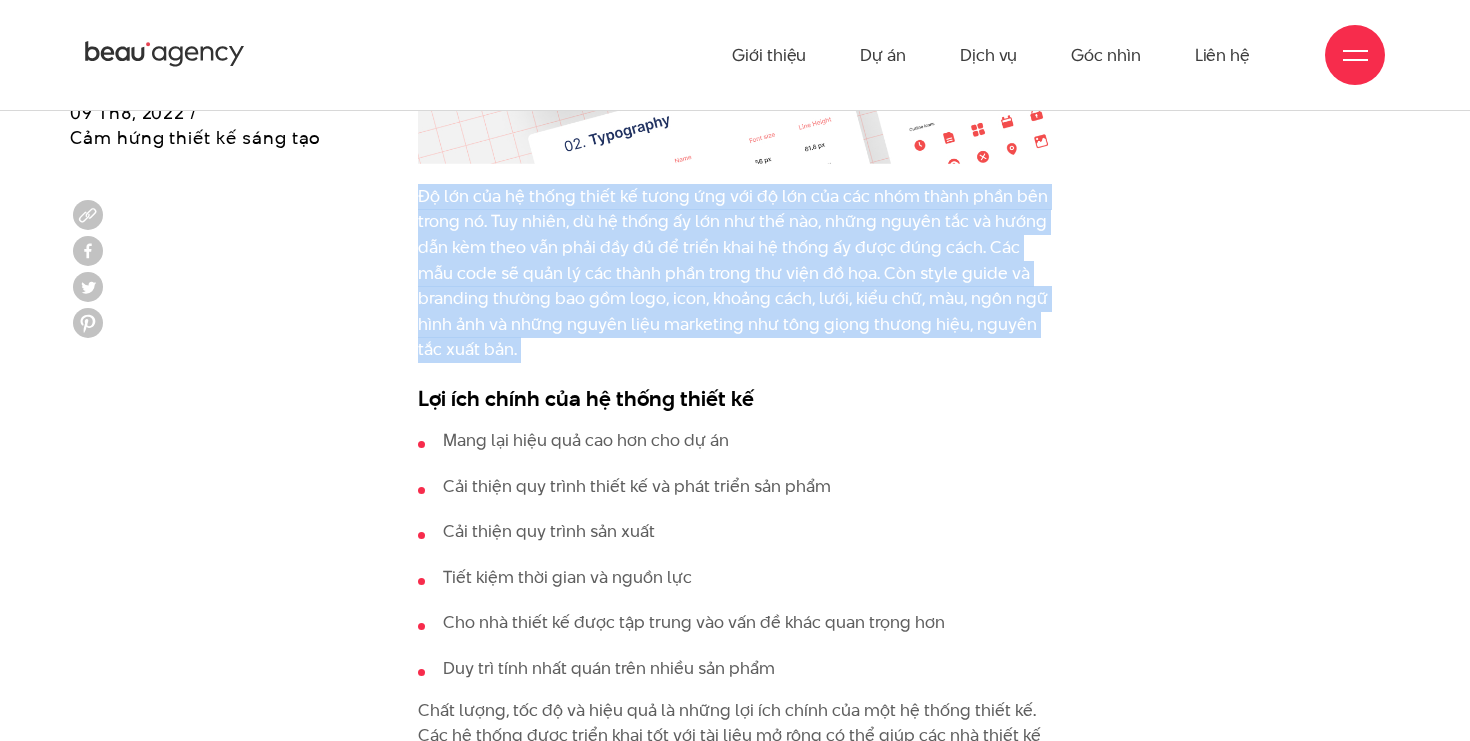 click on "Lợi ích chính của hệ thống thiết kế" at bounding box center (735, 398) 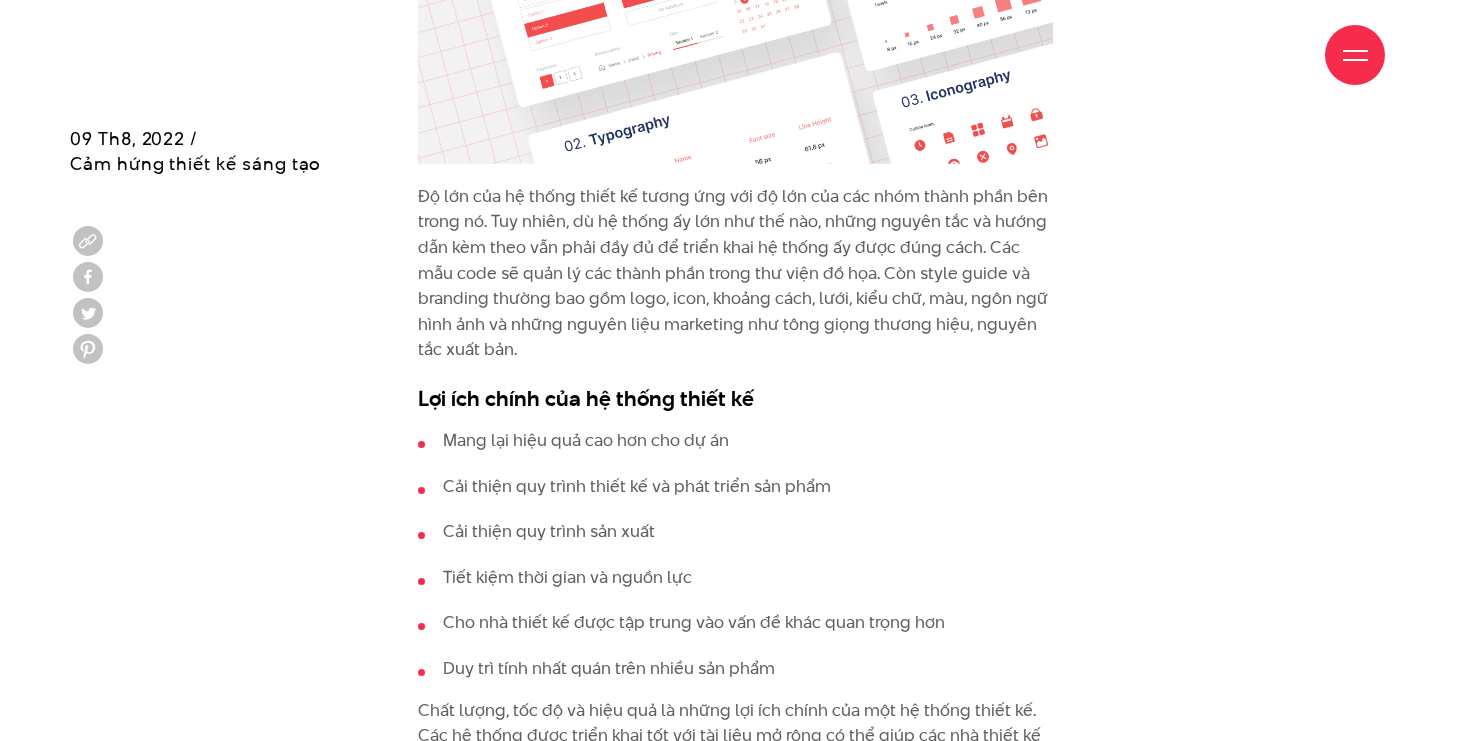 scroll, scrollTop: 3205, scrollLeft: 0, axis: vertical 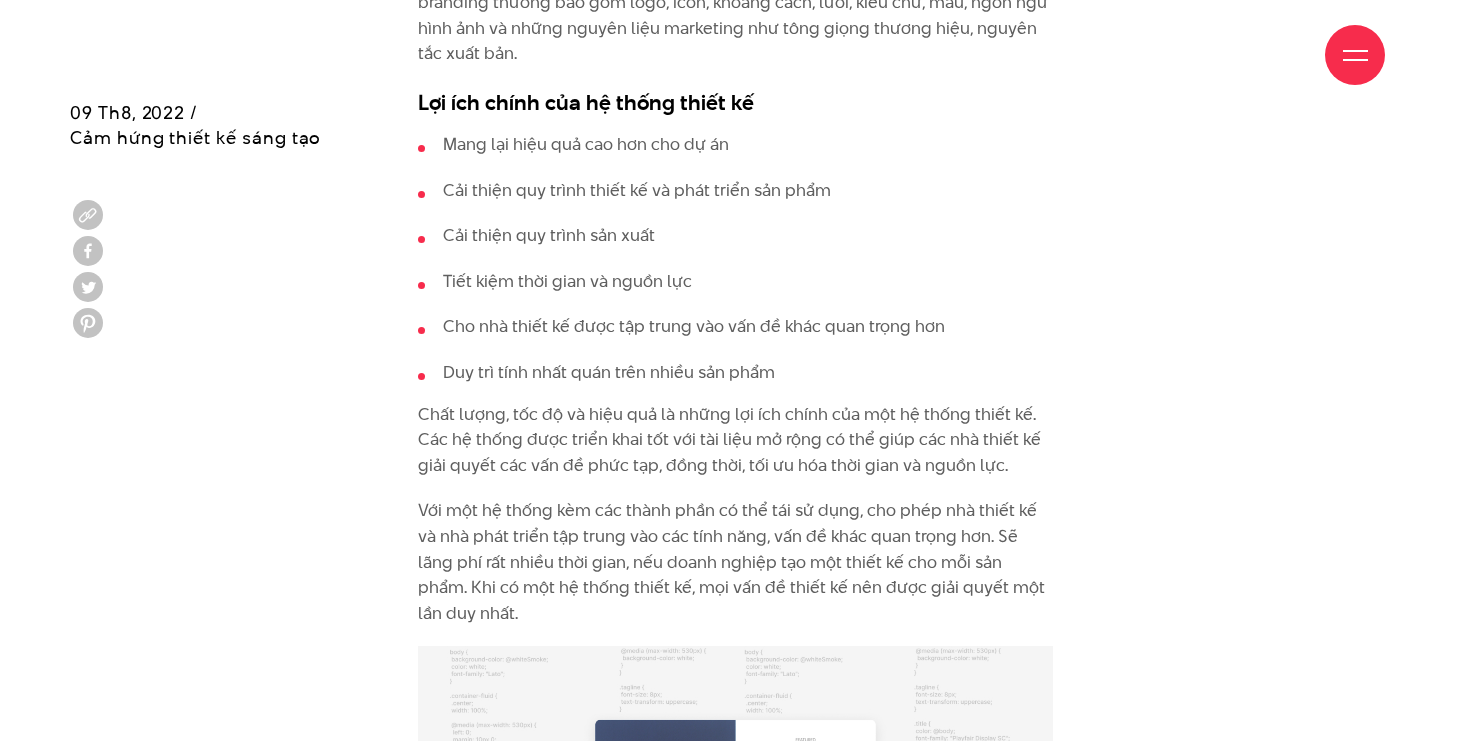 click on "Hệ thống thiết kế (Design System) là gì?
Mỗi doanh nghiệp đều cần giao tiếp với khách hàng, người dùng và thiết kế đóng một vai trò lớn trong quá trình giao tiếp ấy. Một hệ thống thiết kế (Design System) là một tập hợp các tiêu chuẩn, tài liệu, nguyên tắc cùng với một bộ công cụ để các nhóm thiết kế có thể dùng để thiết kế với một quy mô lớn, có thể gồm nhiều sản phẩm một lúc hoặc nhiều sản phẩm qua thời gian.
Tính nhất quán đều quan trọng đối với bất cứ thương hiệu nào, đặc biệt là khi thương hiệu cần phát triển trên nhiều nền tảng khác nhau. Bởi hệ thống thiết kế được tạo, quản lý và triển khai bởi nhiều người, nên cần đảm bảo tính rõ ràng, chặt chẽ của hệ thống để giảm thiểu sai sót khi ứng dụng.
Thư viện đồ họa" at bounding box center [735, 2475] 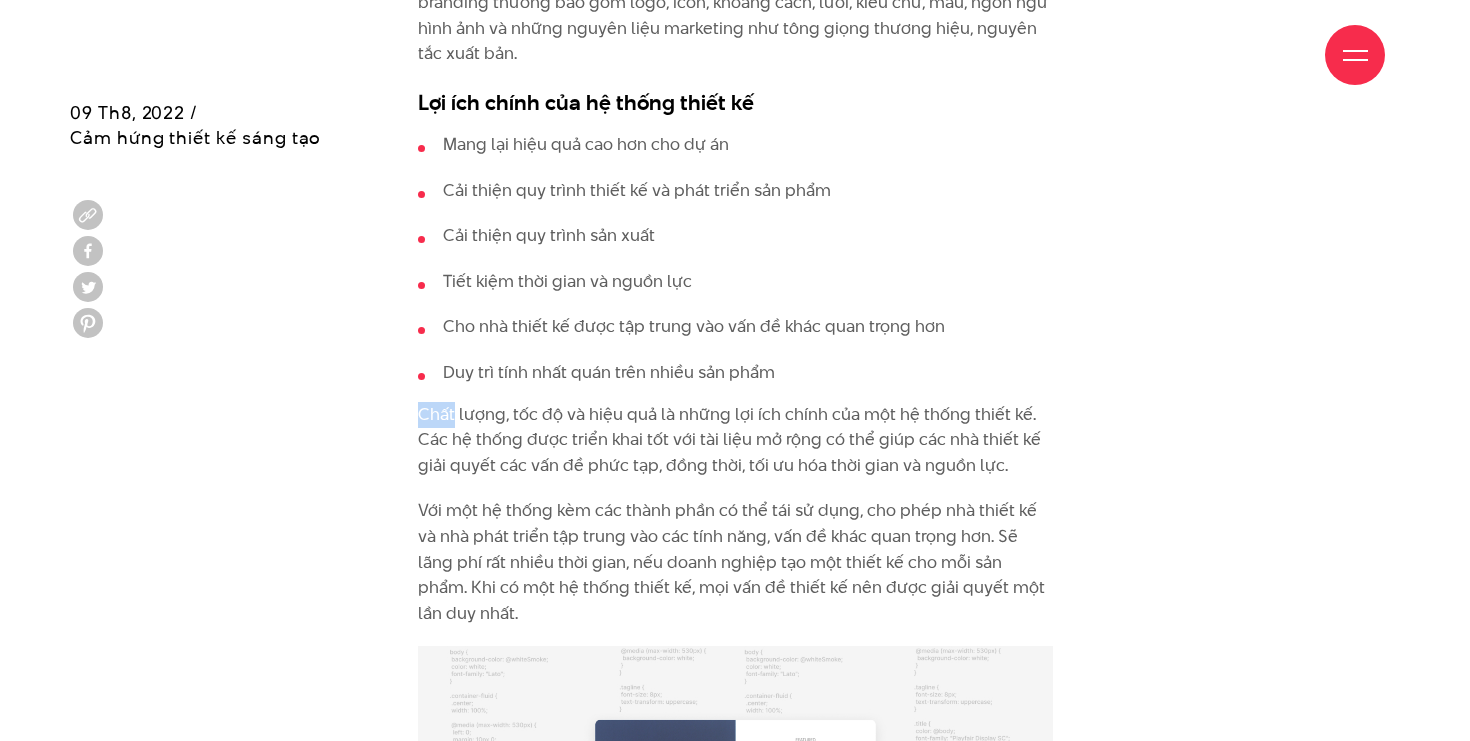 click on "Hệ thống thiết kế (Design System) là gì?
Mỗi doanh nghiệp đều cần giao tiếp với khách hàng, người dùng và thiết kế đóng một vai trò lớn trong quá trình giao tiếp ấy. Một hệ thống thiết kế (Design System) là một tập hợp các tiêu chuẩn, tài liệu, nguyên tắc cùng với một bộ công cụ để các nhóm thiết kế có thể dùng để thiết kế với một quy mô lớn, có thể gồm nhiều sản phẩm một lúc hoặc nhiều sản phẩm qua thời gian.
Tính nhất quán đều quan trọng đối với bất cứ thương hiệu nào, đặc biệt là khi thương hiệu cần phát triển trên nhiều nền tảng khác nhau. Bởi hệ thống thiết kế được tạo, quản lý và triển khai bởi nhiều người, nên cần đảm bảo tính rõ ràng, chặt chẽ của hệ thống để giảm thiểu sai sót khi ứng dụng.
Thư viện đồ họa" at bounding box center [735, 2475] 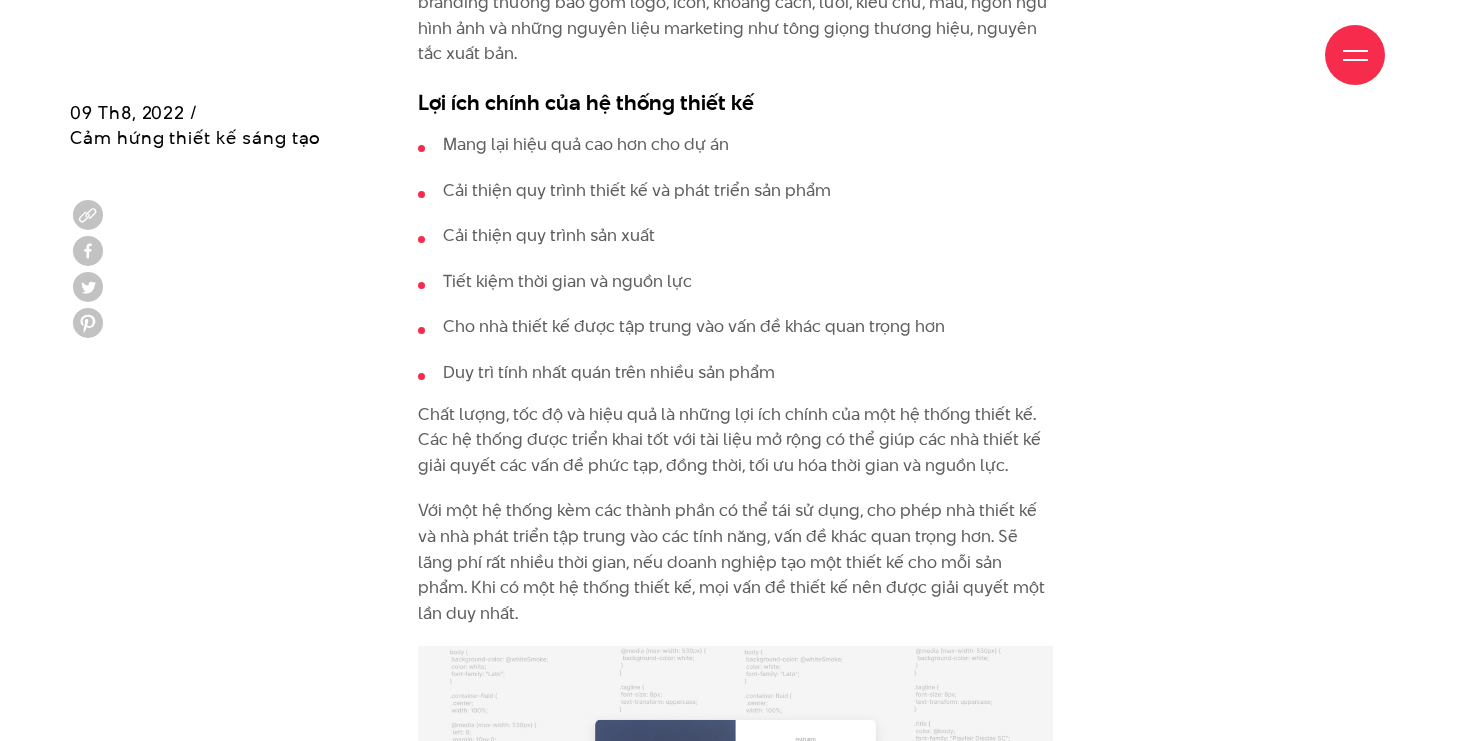 click on "Hệ thống thiết kế (Design System) là gì?
Mỗi doanh nghiệp đều cần giao tiếp với khách hàng, người dùng và thiết kế đóng một vai trò lớn trong quá trình giao tiếp ấy. Một hệ thống thiết kế (Design System) là một tập hợp các tiêu chuẩn, tài liệu, nguyên tắc cùng với một bộ công cụ để các nhóm thiết kế có thể dùng để thiết kế với một quy mô lớn, có thể gồm nhiều sản phẩm một lúc hoặc nhiều sản phẩm qua thời gian.
Tính nhất quán đều quan trọng đối với bất cứ thương hiệu nào, đặc biệt là khi thương hiệu cần phát triển trên nhiều nền tảng khác nhau. Bởi hệ thống thiết kế được tạo, quản lý và triển khai bởi nhiều người, nên cần đảm bảo tính rõ ràng, chặt chẽ của hệ thống để giảm thiểu sai sót khi ứng dụng.
Thư viện đồ họa" at bounding box center [735, 2475] 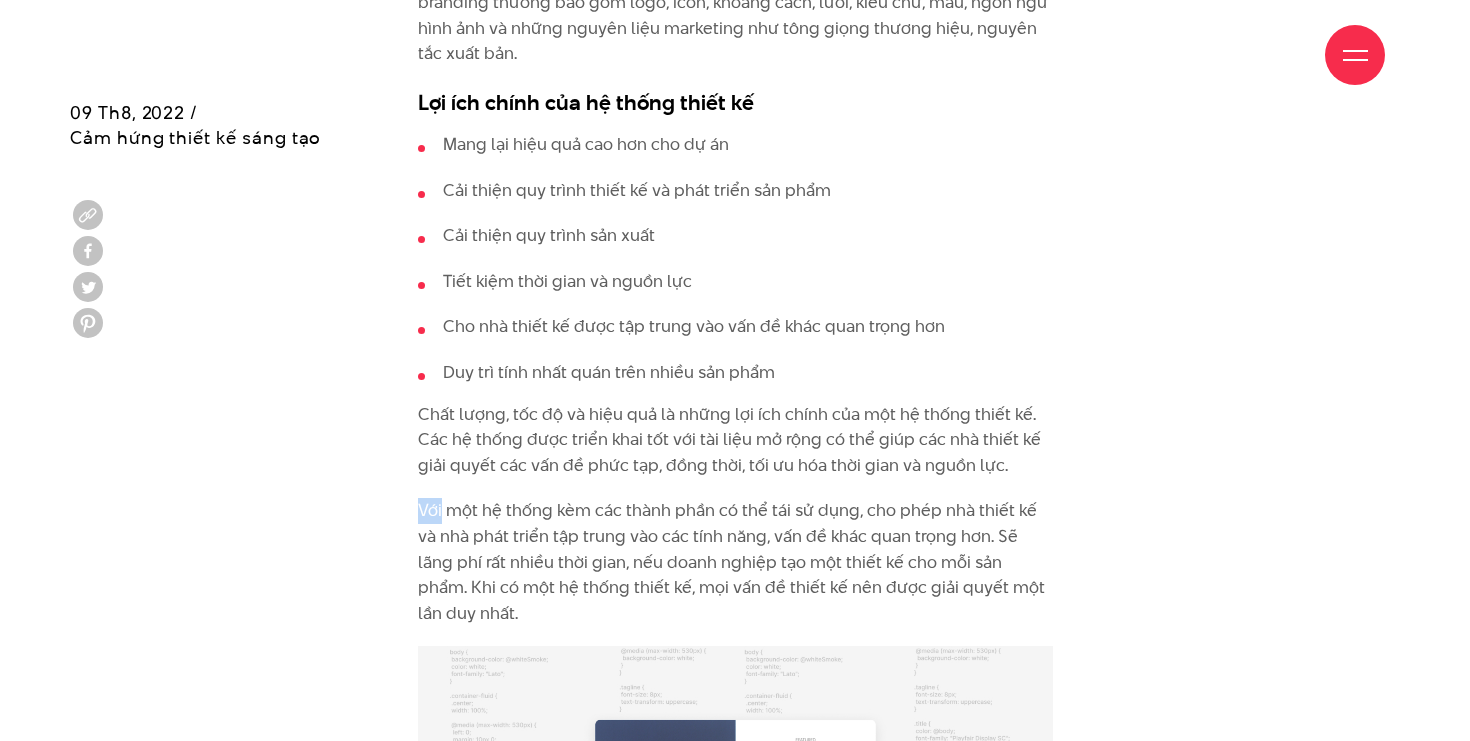click on "Hệ thống thiết kế (Design System) là gì?
Mỗi doanh nghiệp đều cần giao tiếp với khách hàng, người dùng và thiết kế đóng một vai trò lớn trong quá trình giao tiếp ấy. Một hệ thống thiết kế (Design System) là một tập hợp các tiêu chuẩn, tài liệu, nguyên tắc cùng với một bộ công cụ để các nhóm thiết kế có thể dùng để thiết kế với một quy mô lớn, có thể gồm nhiều sản phẩm một lúc hoặc nhiều sản phẩm qua thời gian.
Tính nhất quán đều quan trọng đối với bất cứ thương hiệu nào, đặc biệt là khi thương hiệu cần phát triển trên nhiều nền tảng khác nhau. Bởi hệ thống thiết kế được tạo, quản lý và triển khai bởi nhiều người, nên cần đảm bảo tính rõ ràng, chặt chẽ của hệ thống để giảm thiểu sai sót khi ứng dụng.
Thư viện đồ họa" at bounding box center (735, 2475) 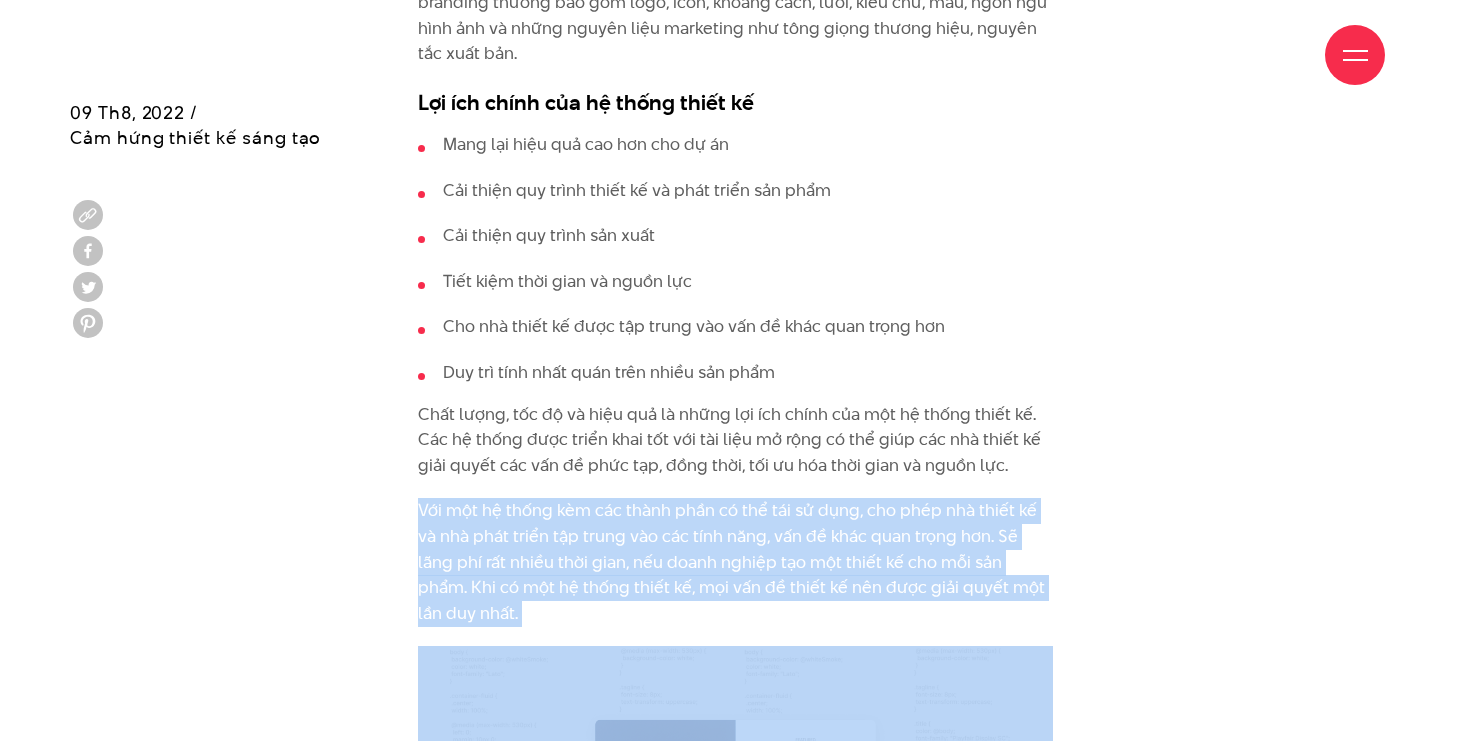 click on "Với một hệ thống kèm các thành phần có thể tái sử dụng, cho phép nhà thiết kế và nhà phát triển tập trung vào các tính năng, vấn đề khác quan trọng hơn. Sẽ lãng phí rất nhiều thời gian, nếu doanh nghiệp tạo một thiết kế cho mỗi sản phẩm. Khi có một hệ thống thiết kế, mọi vấn đề thiết kế nên được giải quyết một lần duy nhất." at bounding box center [735, 562] 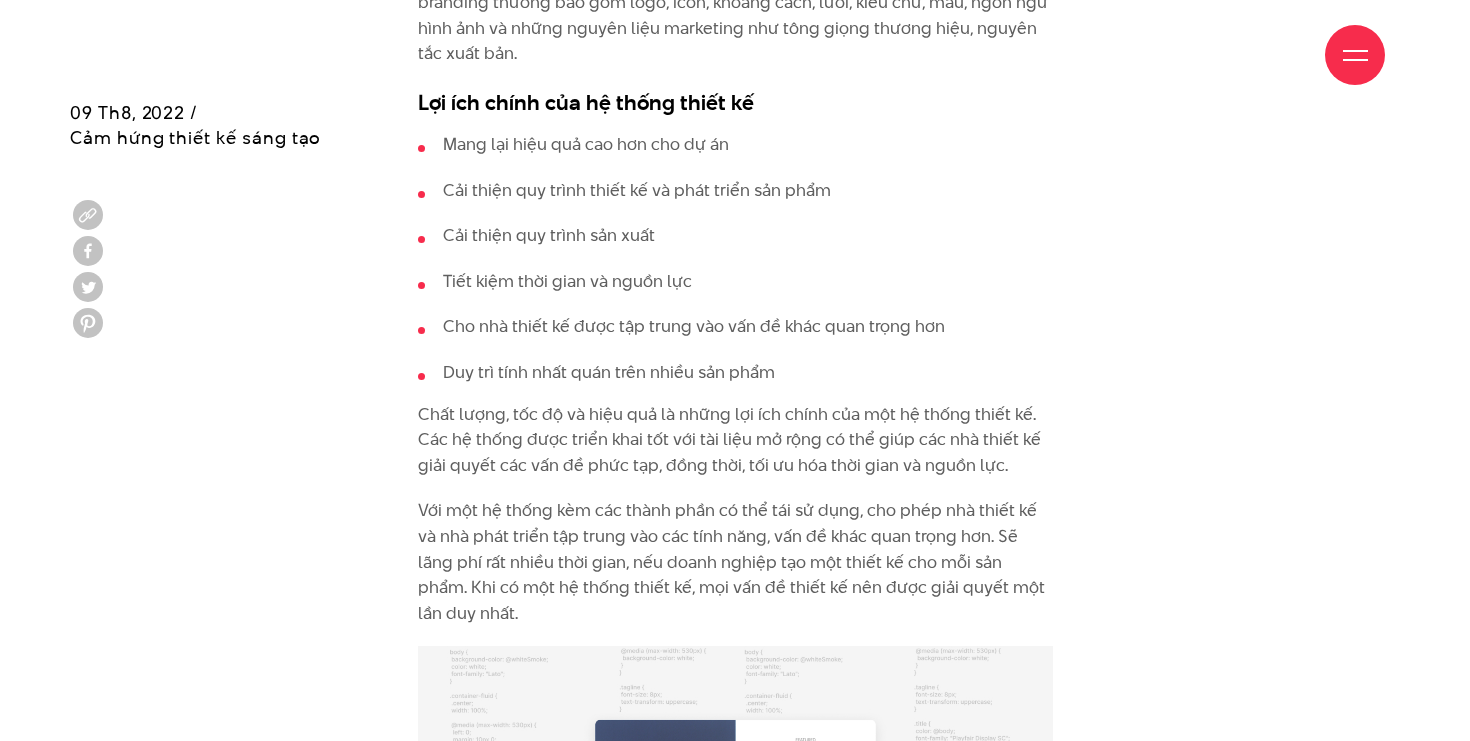 click on "Với một hệ thống kèm các thành phần có thể tái sử dụng, cho phép nhà thiết kế và nhà phát triển tập trung vào các tính năng, vấn đề khác quan trọng hơn. Sẽ lãng phí rất nhiều thời gian, nếu doanh nghiệp tạo một thiết kế cho mỗi sản phẩm. Khi có một hệ thống thiết kế, mọi vấn đề thiết kế nên được giải quyết một lần duy nhất." at bounding box center (735, 562) 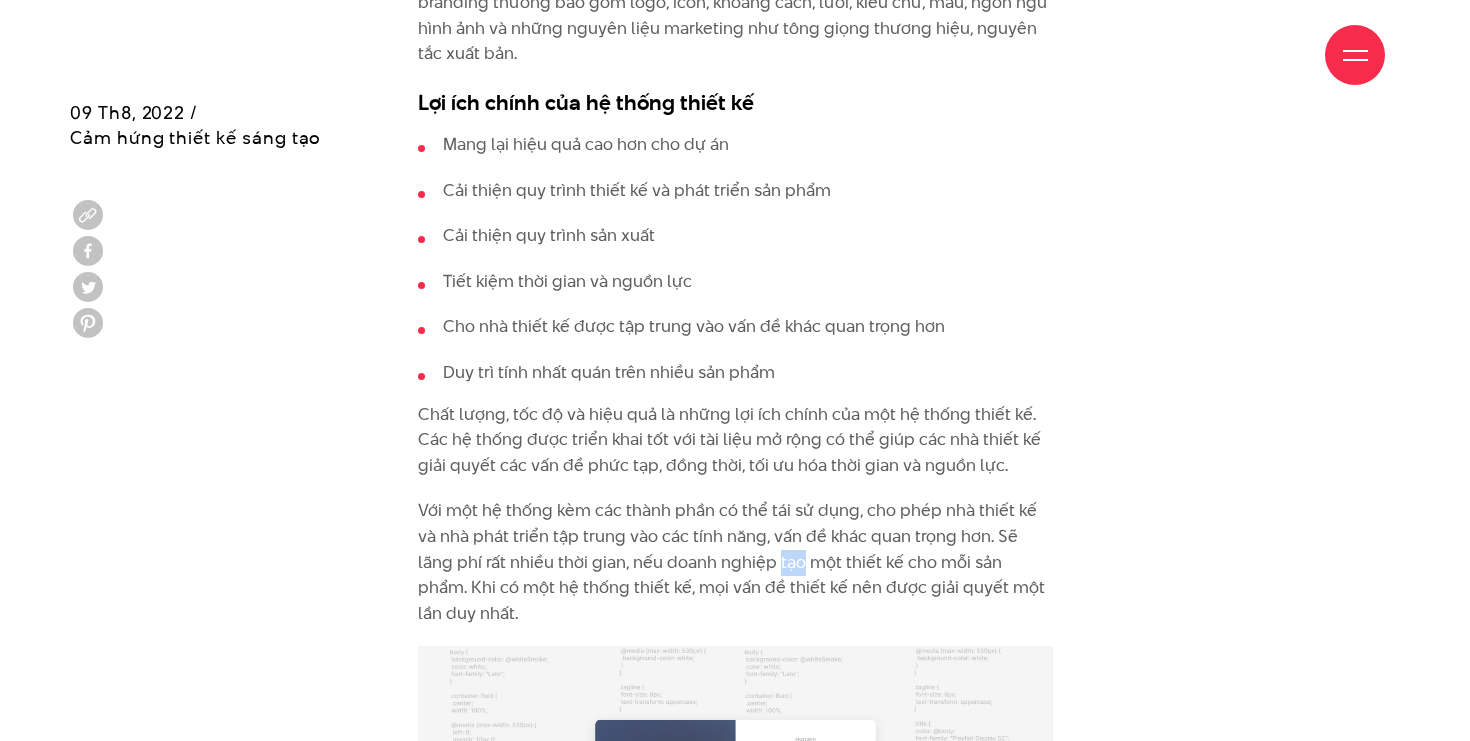 click on "Với một hệ thống kèm các thành phần có thể tái sử dụng, cho phép nhà thiết kế và nhà phát triển tập trung vào các tính năng, vấn đề khác quan trọng hơn. Sẽ lãng phí rất nhiều thời gian, nếu doanh nghiệp tạo một thiết kế cho mỗi sản phẩm. Khi có một hệ thống thiết kế, mọi vấn đề thiết kế nên được giải quyết một lần duy nhất." at bounding box center (735, 562) 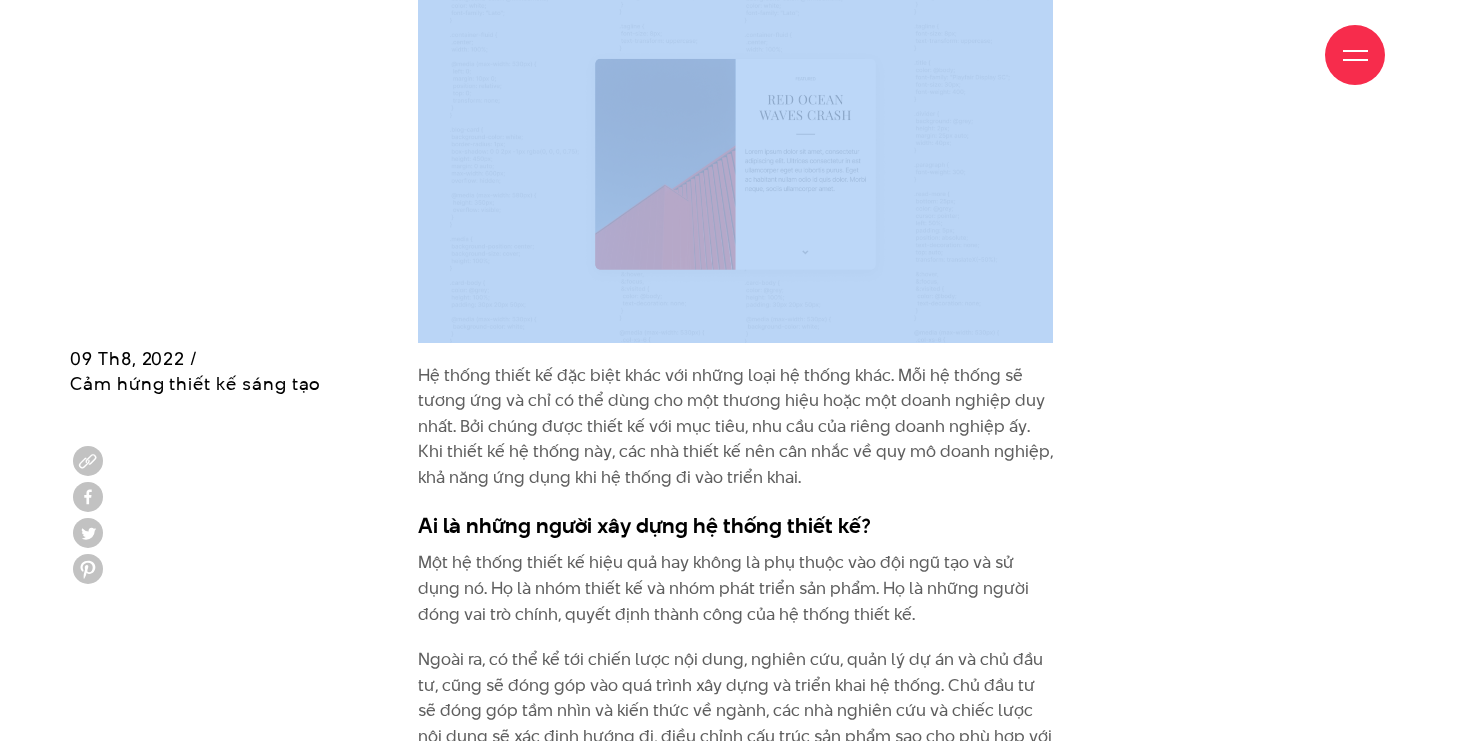 scroll, scrollTop: 4112, scrollLeft: 0, axis: vertical 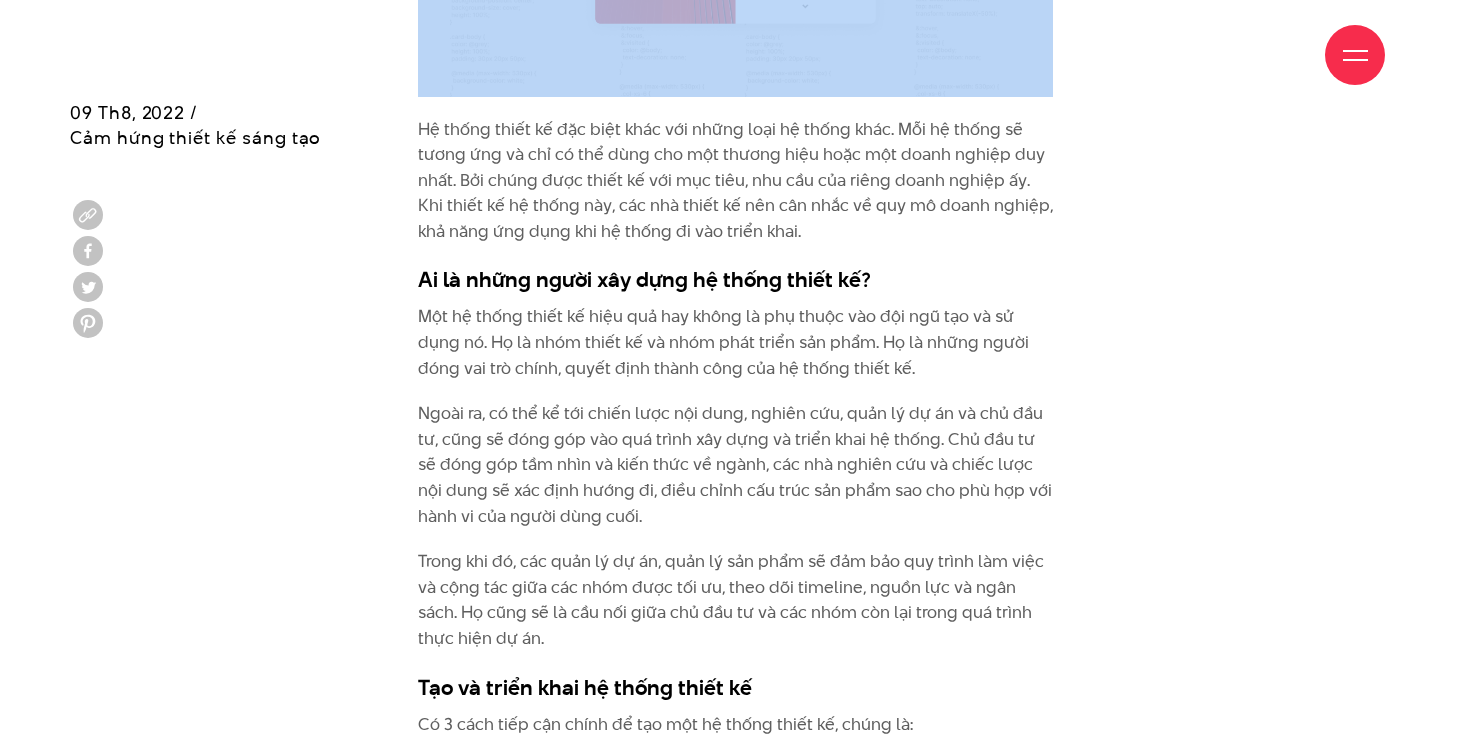 click on "Một hệ thống thiết kế hiệu quả hay không là phụ thuộc vào đội ngũ tạo và sử dụng nó. Họ là nhóm thiết kế và nhóm phát triển sản phẩm. Họ là những người đóng vai trò chính, quyết định thành công của hệ thống thiết kế." at bounding box center [735, 342] 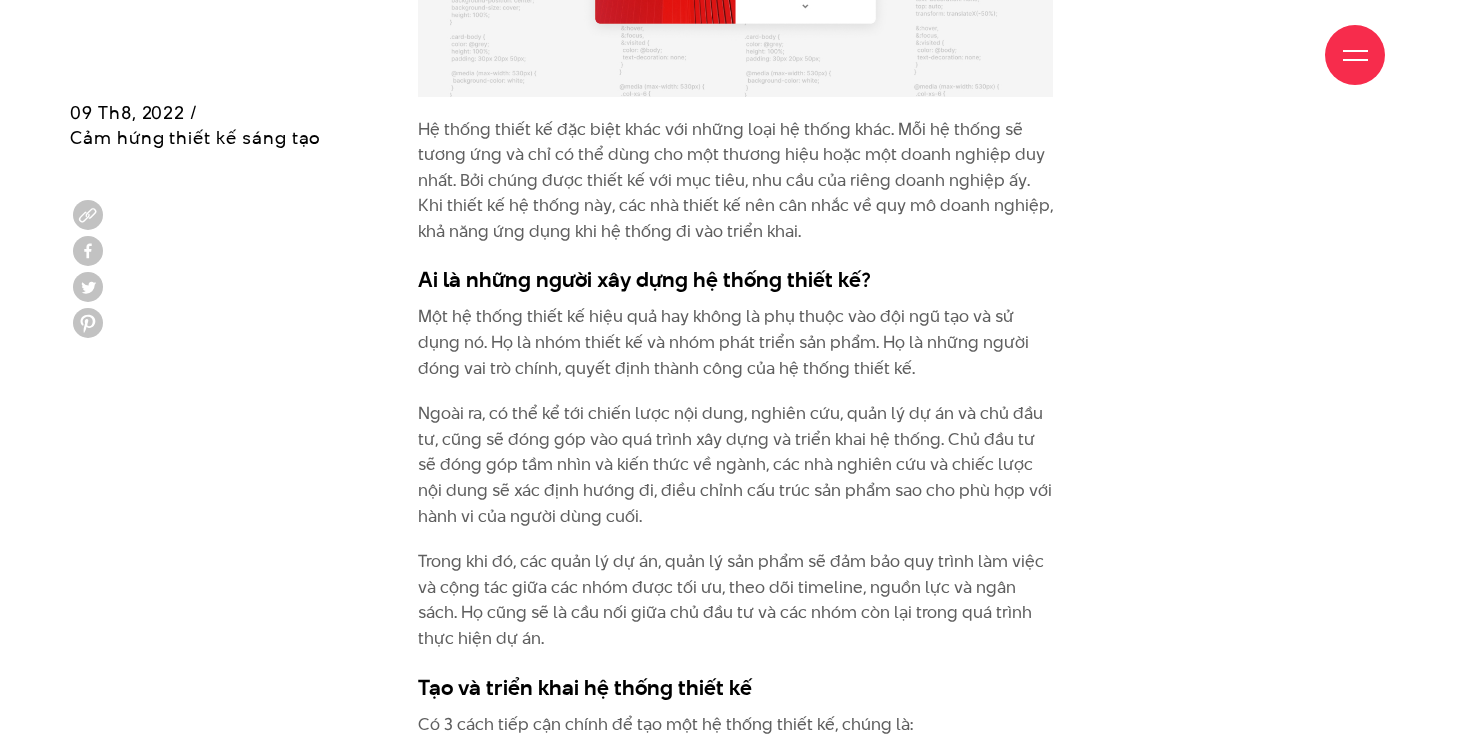 click on "Một hệ thống thiết kế hiệu quả hay không là phụ thuộc vào đội ngũ tạo và sử dụng nó. Họ là nhóm thiết kế và nhóm phát triển sản phẩm. Họ là những người đóng vai trò chính, quyết định thành công của hệ thống thiết kế." at bounding box center (735, 342) 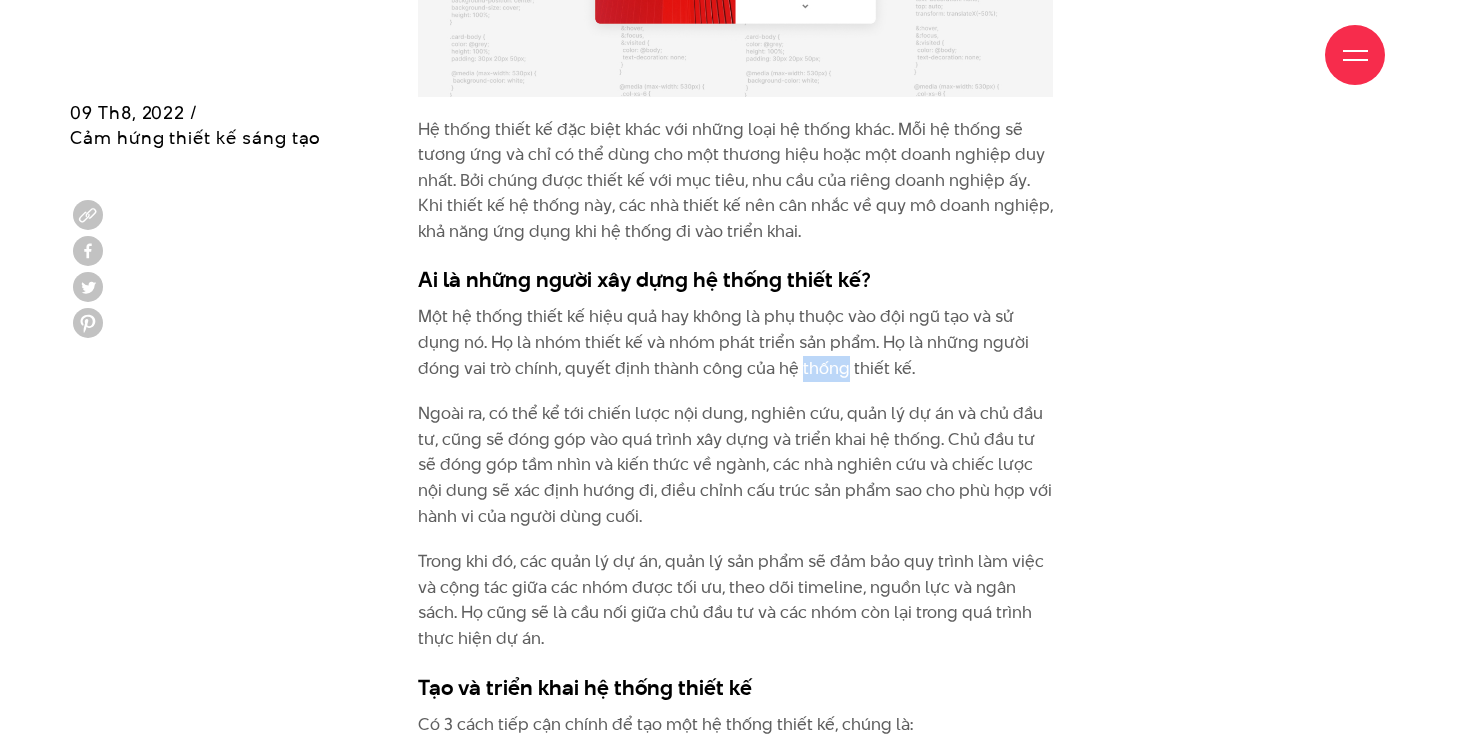 click on "Một hệ thống thiết kế hiệu quả hay không là phụ thuộc vào đội ngũ tạo và sử dụng nó. Họ là nhóm thiết kế và nhóm phát triển sản phẩm. Họ là những người đóng vai trò chính, quyết định thành công của hệ thống thiết kế." at bounding box center [735, 342] 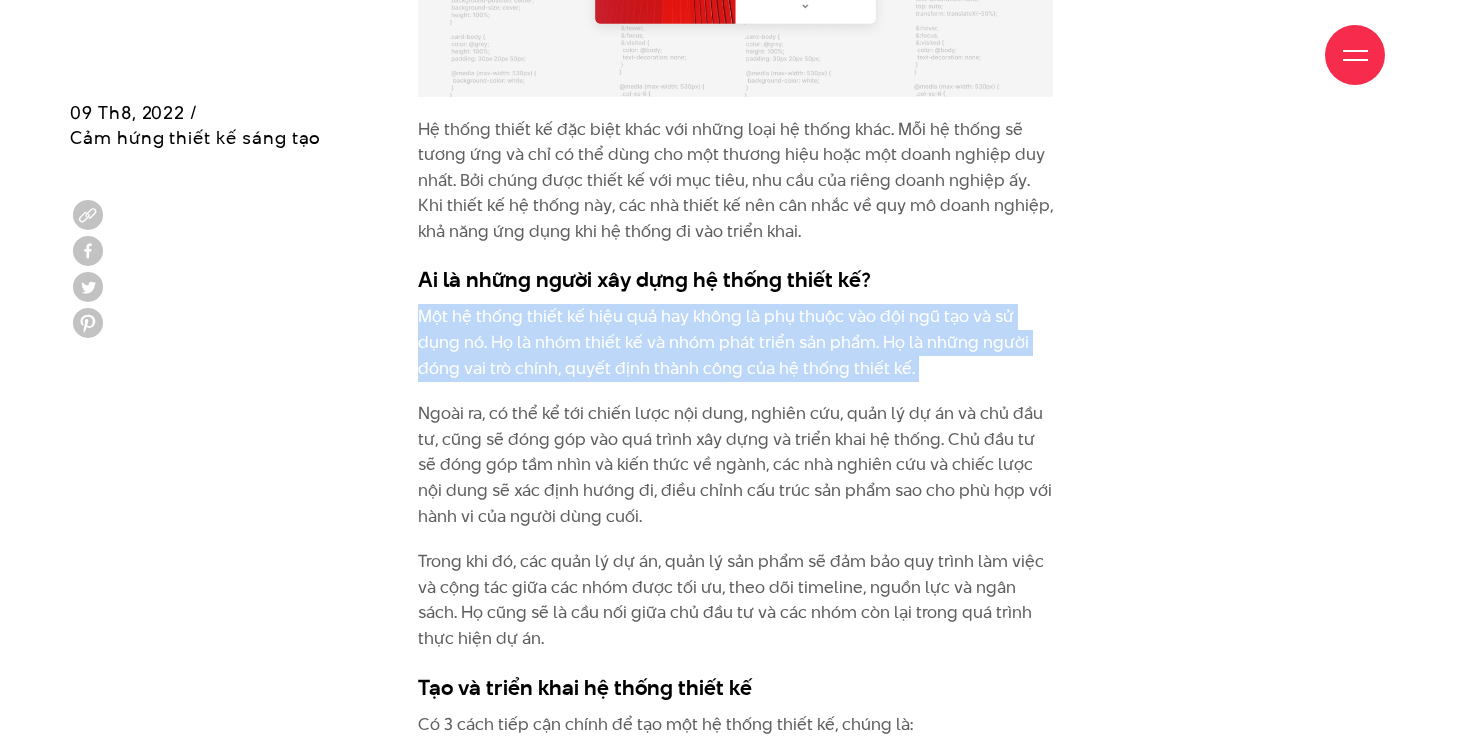 click on "Trong khi đó, các quản lý dự án, quản lý sản phẩm sẽ đảm bảo quy trình làm việc và cộng tác giữa các nhóm được tối ưu, theo dõi timeline, nguồn lực và ngân sách. Họ cũng sẽ là cầu nối giữa chủ đầu tư và các nhóm còn lại trong quá trình thực hiện dự án." at bounding box center (735, 600) 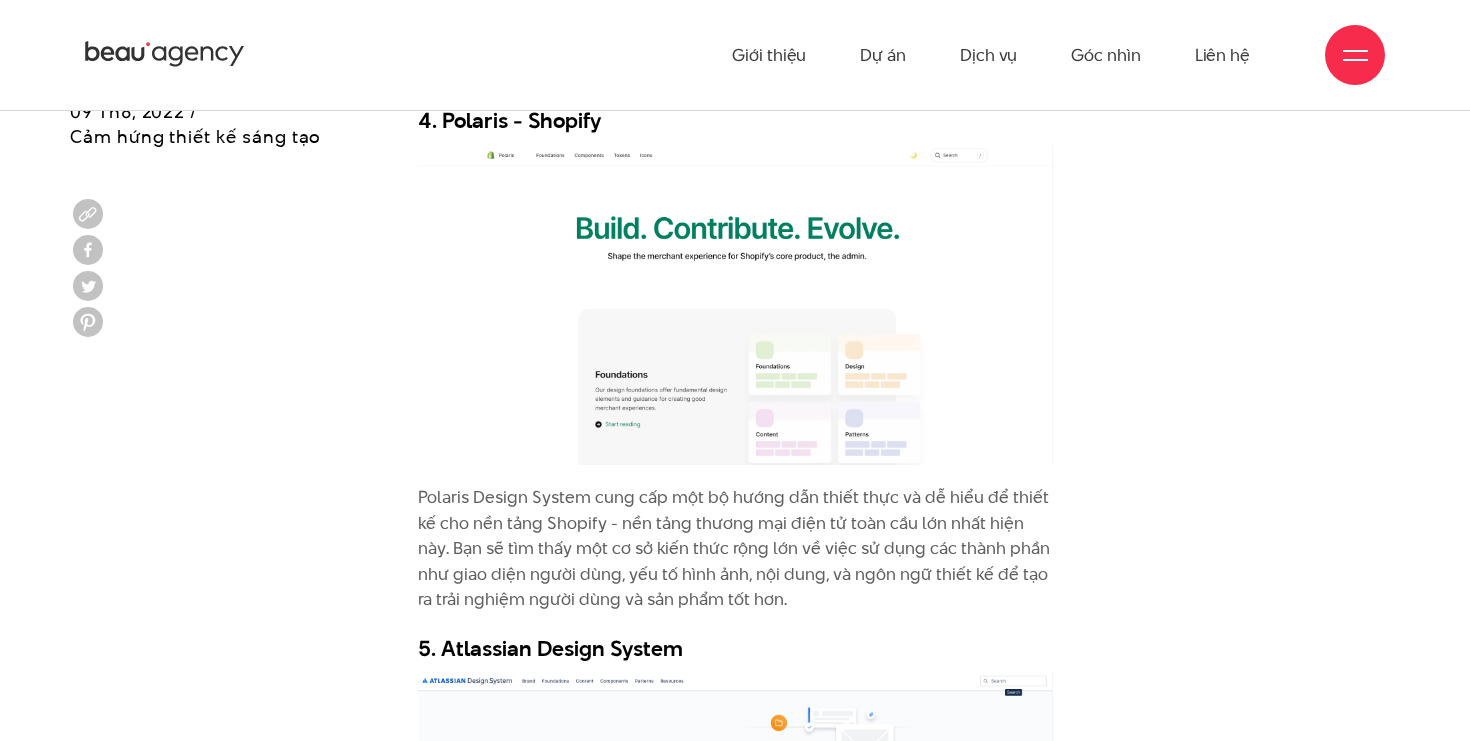 scroll, scrollTop: 6814, scrollLeft: 0, axis: vertical 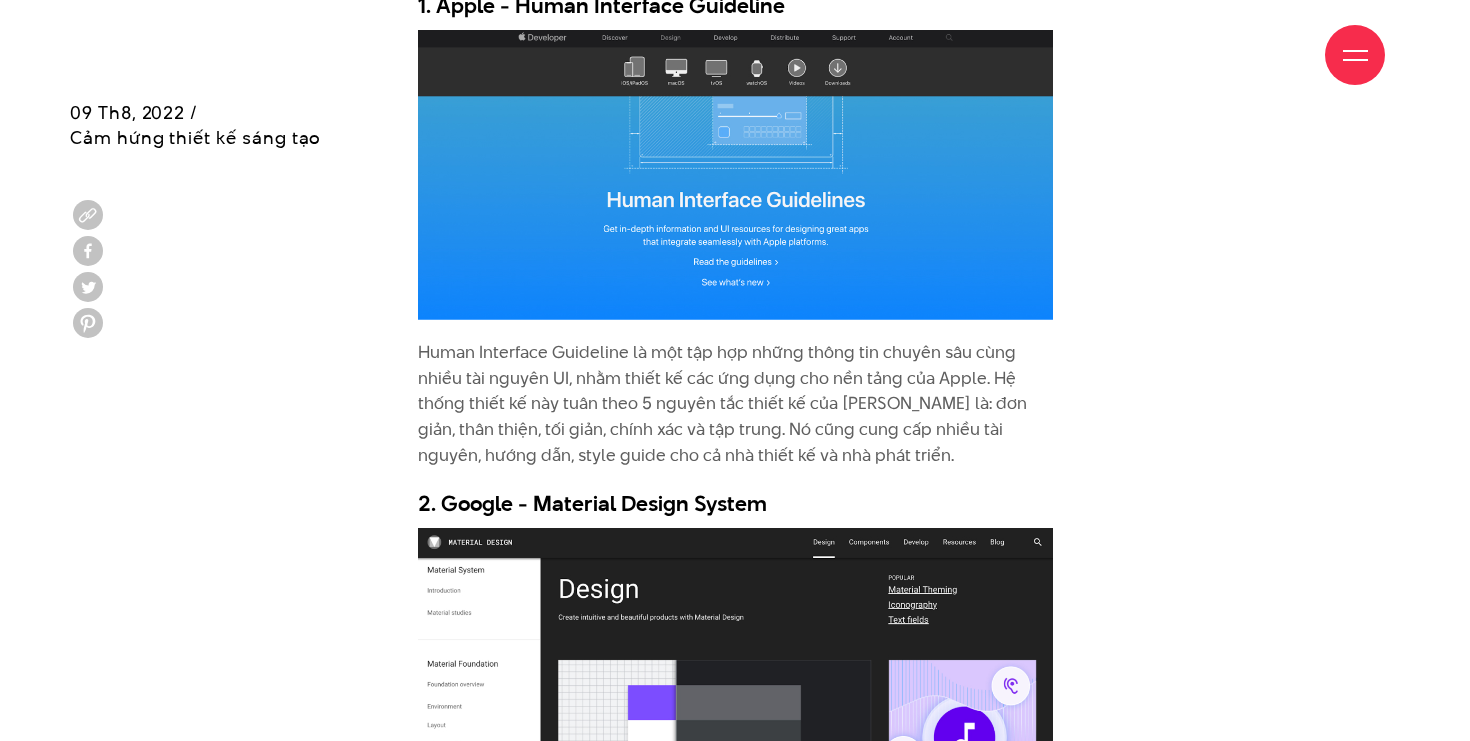click on "2. Google - Material Design System" at bounding box center [735, 503] 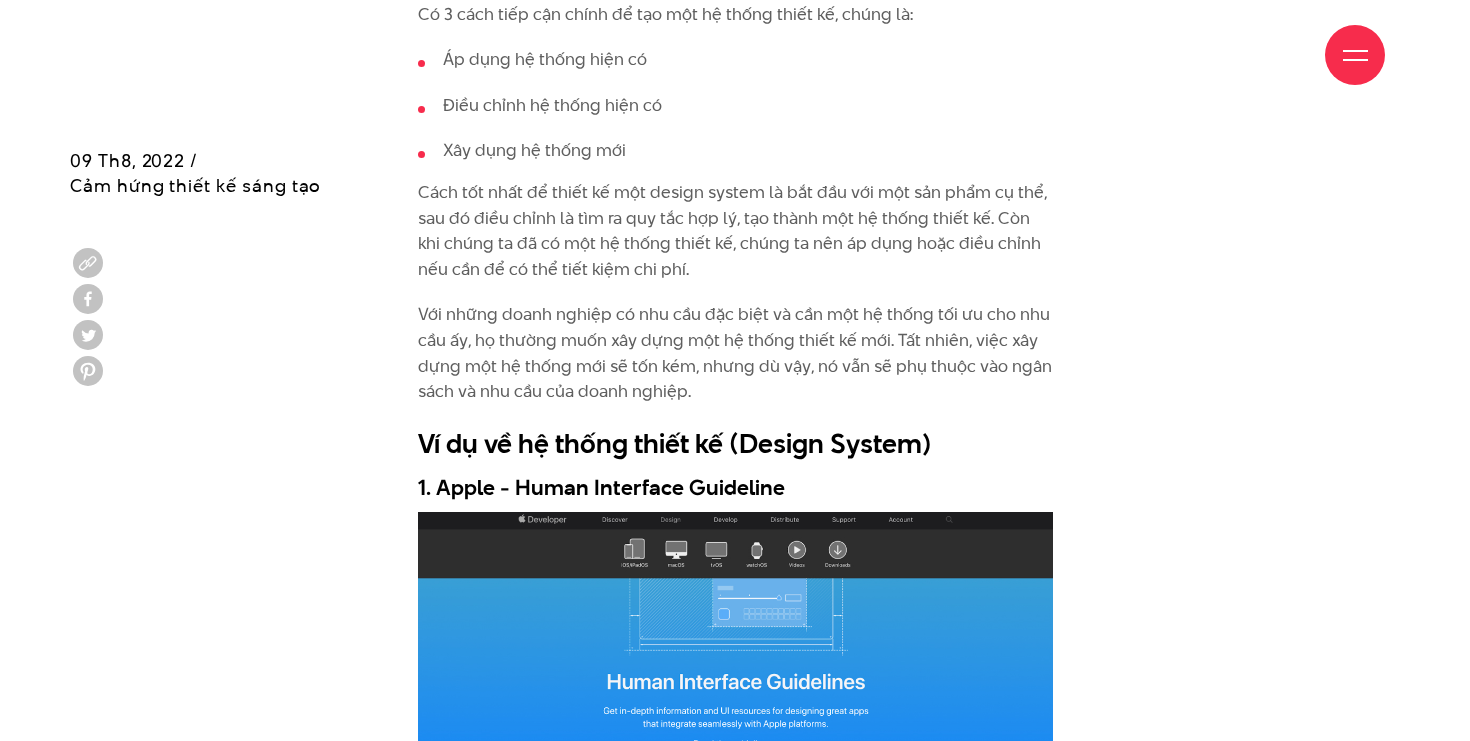 scroll, scrollTop: 4916, scrollLeft: 0, axis: vertical 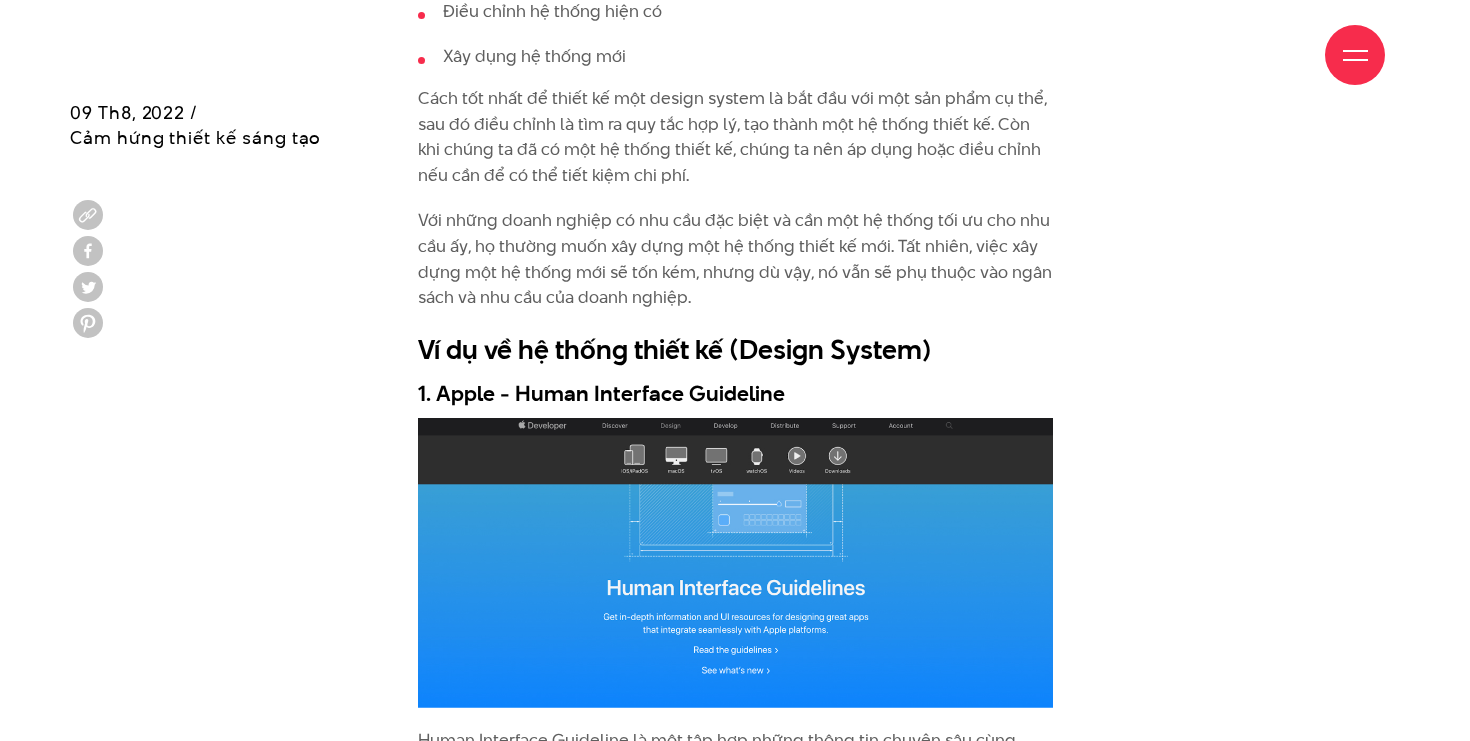 click at bounding box center (735, 563) 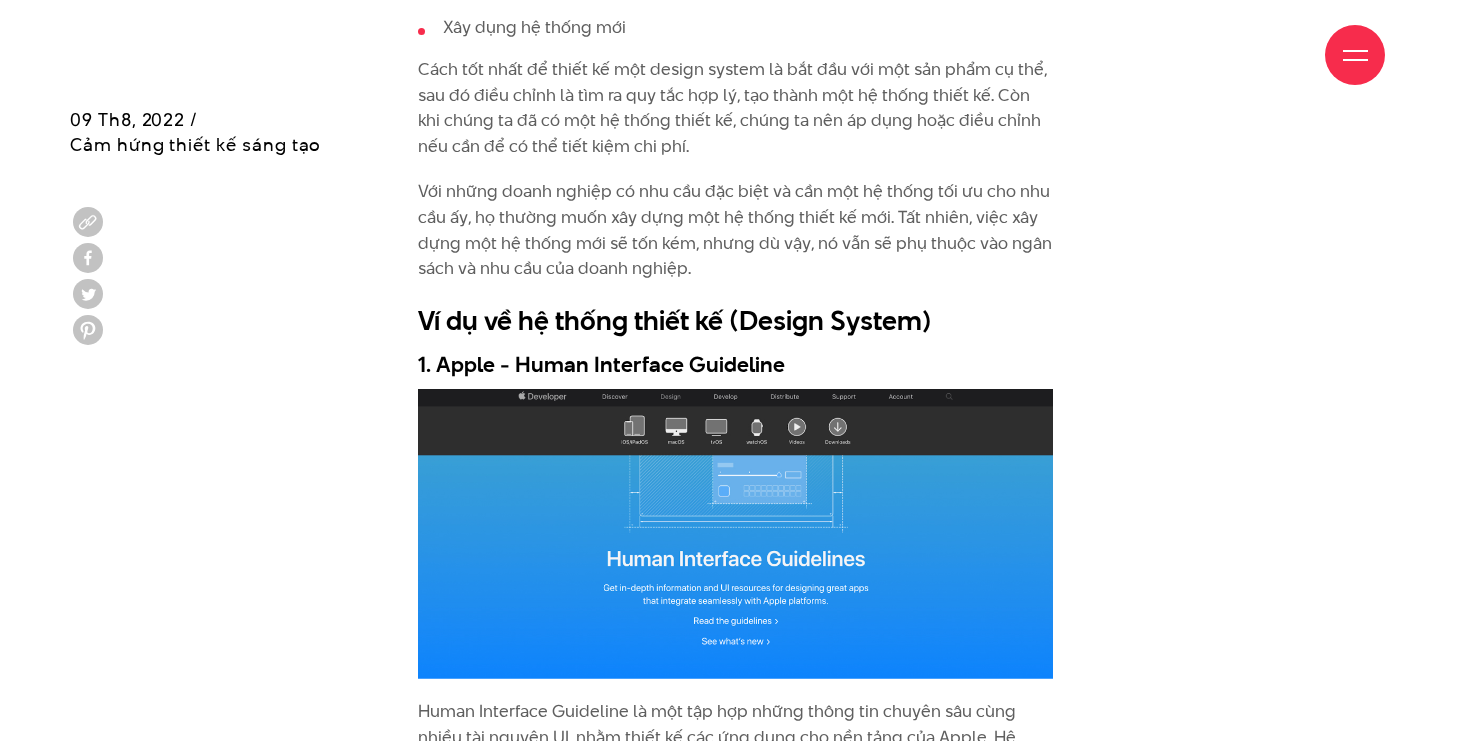 scroll, scrollTop: 4952, scrollLeft: 0, axis: vertical 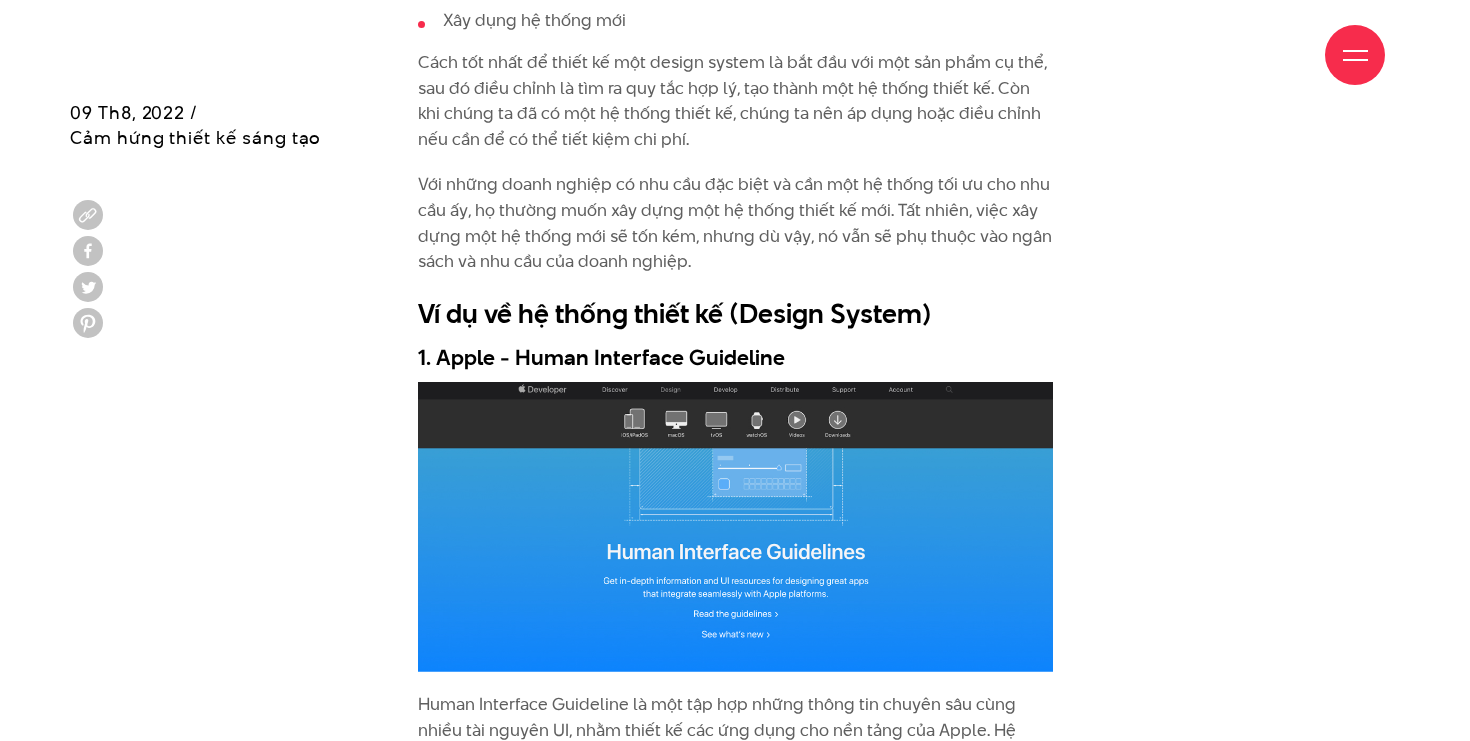 click at bounding box center [735, 527] 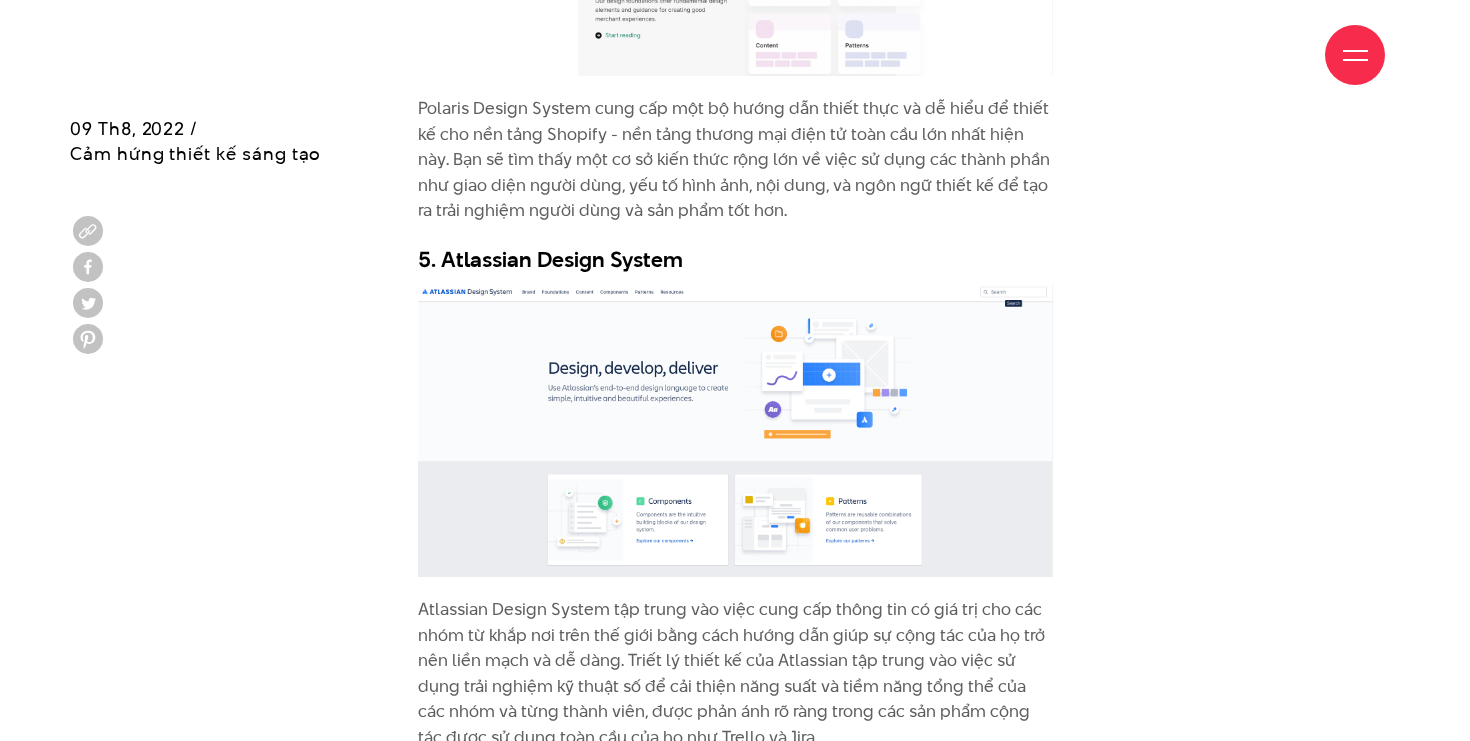 scroll, scrollTop: 7617, scrollLeft: 0, axis: vertical 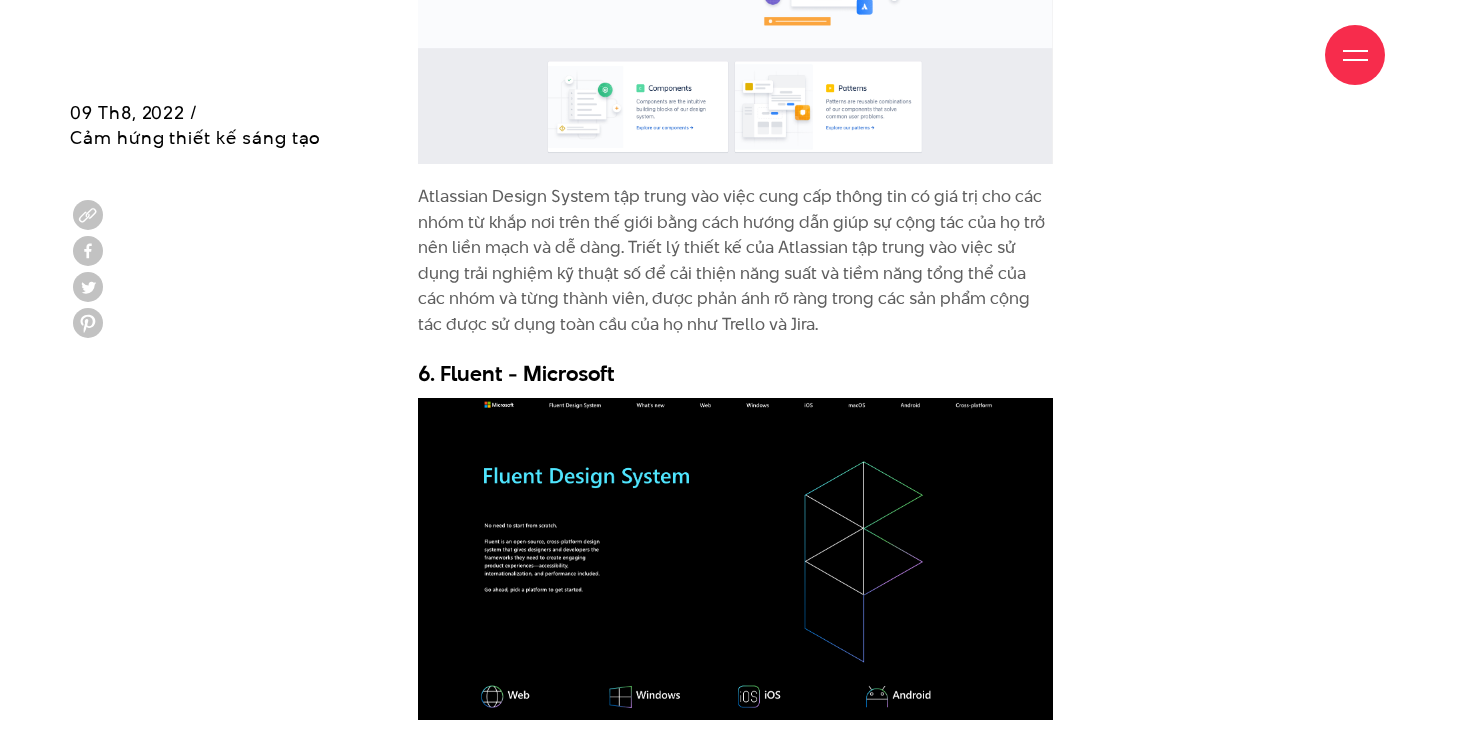 click on "6. Fluent - Microsoft" at bounding box center (735, 373) 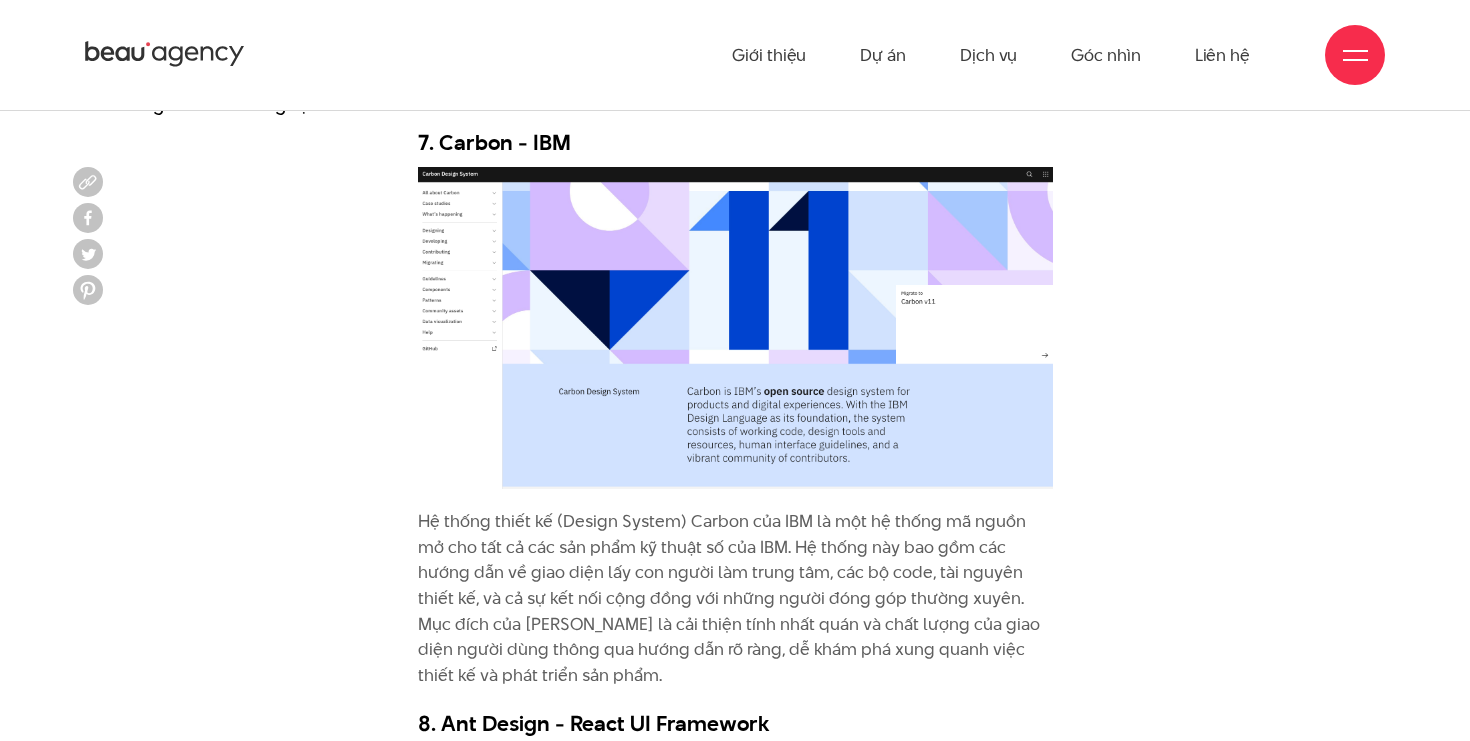 scroll, scrollTop: 8229, scrollLeft: 0, axis: vertical 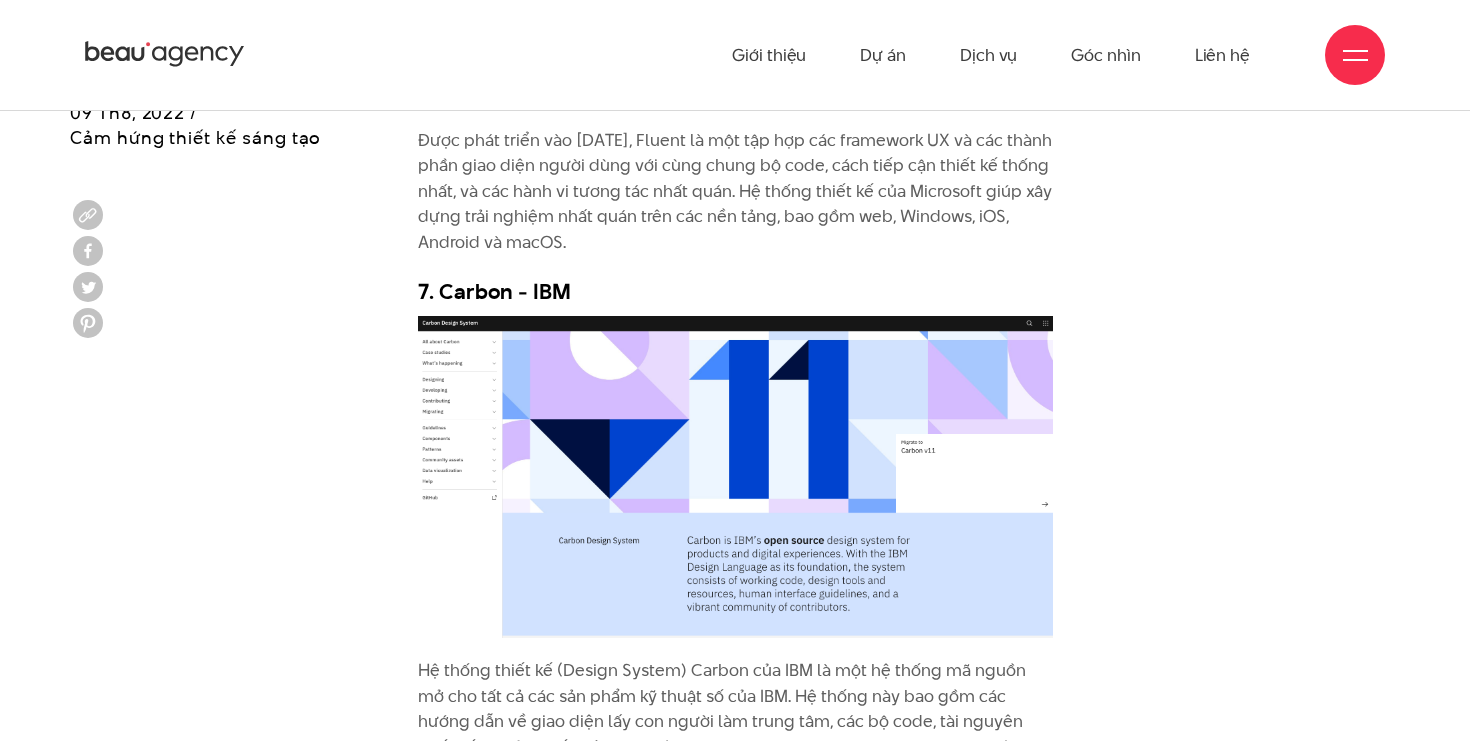 click on "Hệ thống thiết kế (Design System) là gì?
Mỗi doanh nghiệp đều cần giao tiếp với khách hàng, người dùng và thiết kế đóng một vai trò lớn trong quá trình giao tiếp ấy. Một hệ thống thiết kế (Design System) là một tập hợp các tiêu chuẩn, tài liệu, nguyên tắc cùng với một bộ công cụ để các nhóm thiết kế có thể dùng để thiết kế với một quy mô lớn, có thể gồm nhiều sản phẩm một lúc hoặc nhiều sản phẩm qua thời gian.
Tính nhất quán đều quan trọng đối với bất cứ thương hiệu nào, đặc biệt là khi thương hiệu cần phát triển trên nhiều nền tảng khác nhau. Bởi hệ thống thiết kế được tạo, quản lý và triển khai bởi nhiều người, nên cần đảm bảo tính rõ ràng, chặt chẽ của hệ thống để giảm thiểu sai sót khi ứng dụng.
Thư viện đồ họa" at bounding box center [735, -2549] 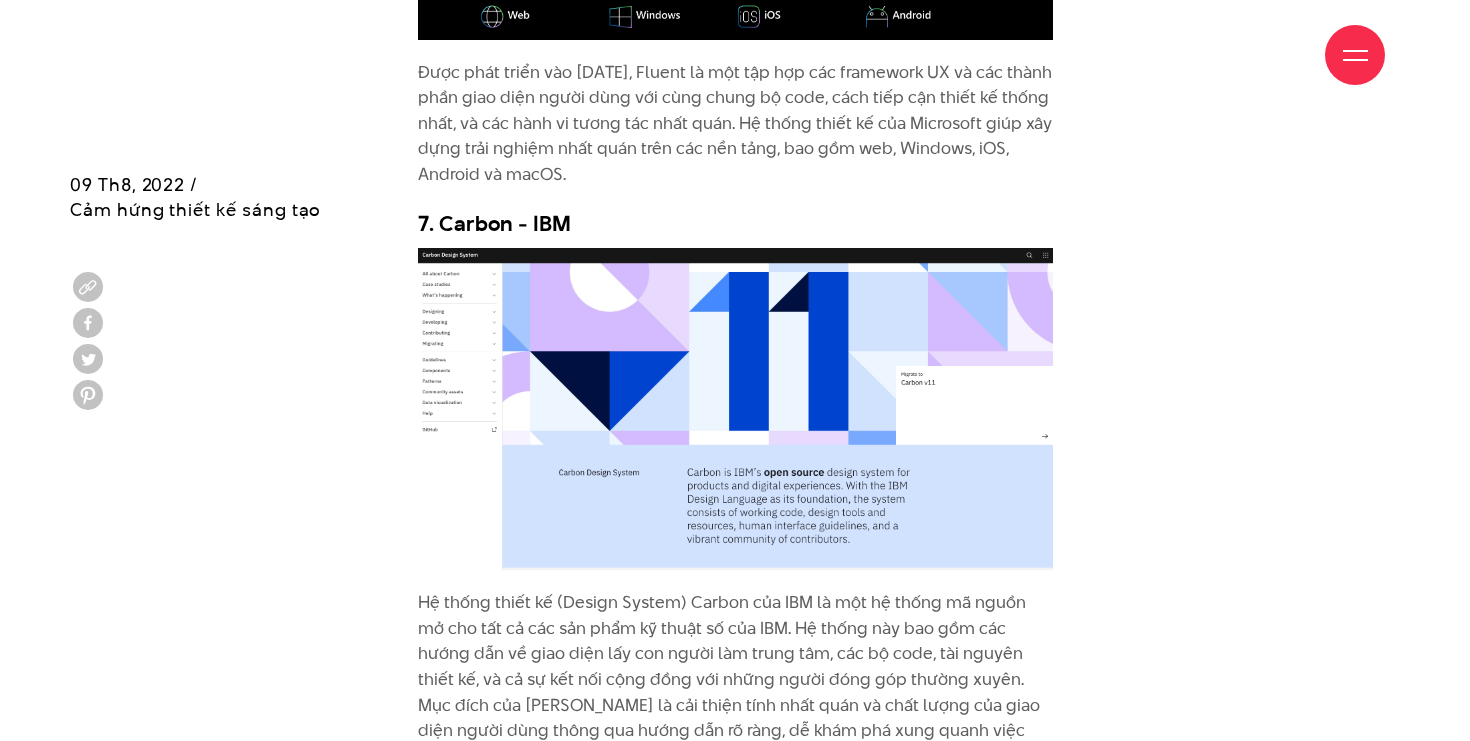 scroll, scrollTop: 8369, scrollLeft: 0, axis: vertical 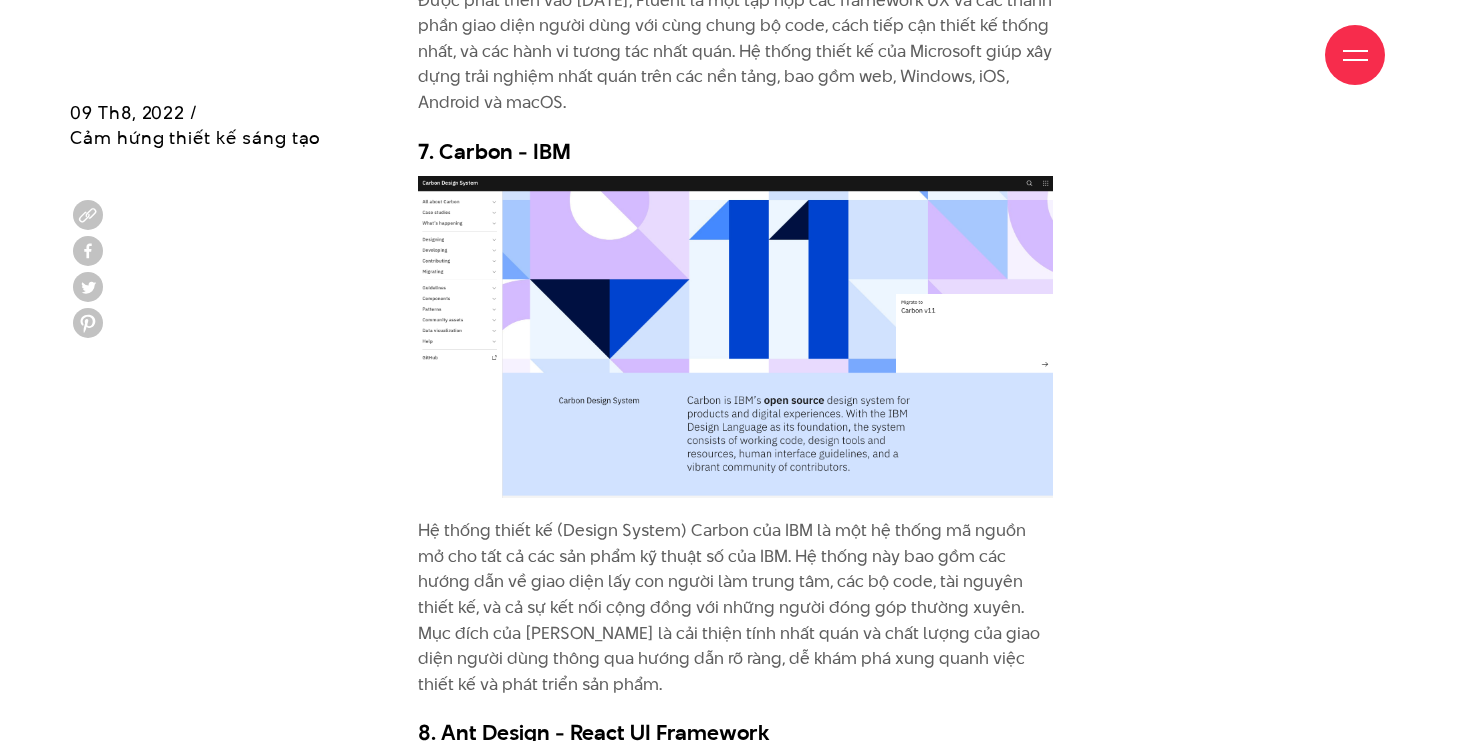 click on "Hệ thống thiết kế (Design System) là gì?
Mỗi doanh nghiệp đều cần giao tiếp với khách hàng, người dùng và thiết kế đóng một vai trò lớn trong quá trình giao tiếp ấy. Một hệ thống thiết kế (Design System) là một tập hợp các tiêu chuẩn, tài liệu, nguyên tắc cùng với một bộ công cụ để các nhóm thiết kế có thể dùng để thiết kế với một quy mô lớn, có thể gồm nhiều sản phẩm một lúc hoặc nhiều sản phẩm qua thời gian.
Tính nhất quán đều quan trọng đối với bất cứ thương hiệu nào, đặc biệt là khi thương hiệu cần phát triển trên nhiều nền tảng khác nhau. Bởi hệ thống thiết kế được tạo, quản lý và triển khai bởi nhiều người, nên cần đảm bảo tính rõ ràng, chặt chẽ của hệ thống để giảm thiểu sai sót khi ứng dụng.
Thư viện đồ họa" at bounding box center (735, -2689) 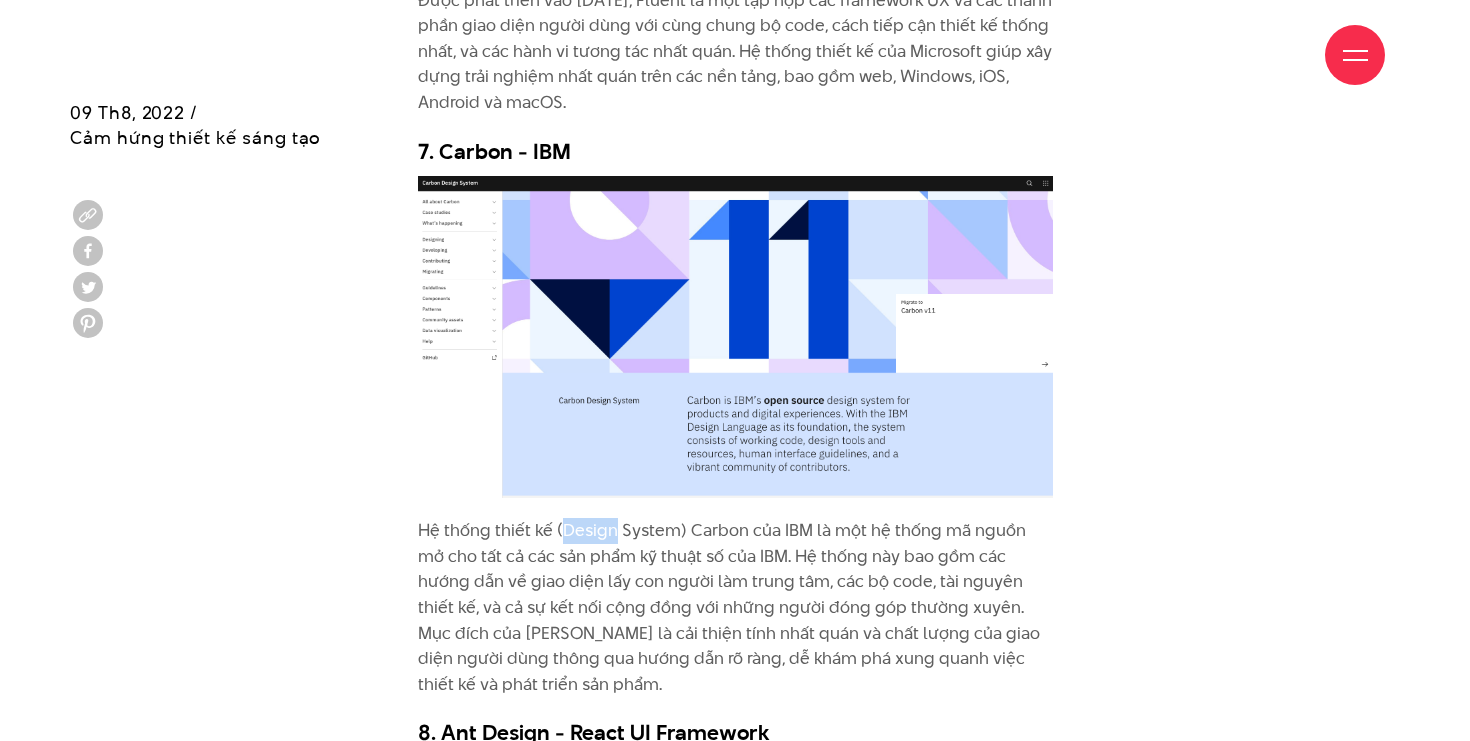 click on "Hệ thống thiết kế (Design System) Carbon của IBM là một hệ thống mã nguồn mở cho tất cả các sản phẩm kỹ thuật số của IBM. Hệ thống này bao gồm các hướng dẫn về giao diện lấy con người làm trung tâm, các bộ code, tài nguyên thiết kế, và cả sự kết nối cộng đồng với những người đóng góp thường xuyên. Mục đích của [PERSON_NAME] là cải thiện tính nhất quán và chất lượng của giao diện người dùng thông qua hướng dẫn rõ ràng, dễ khám phá xung quanh việc thiết kế và phát triển sản phẩm." at bounding box center [735, 607] 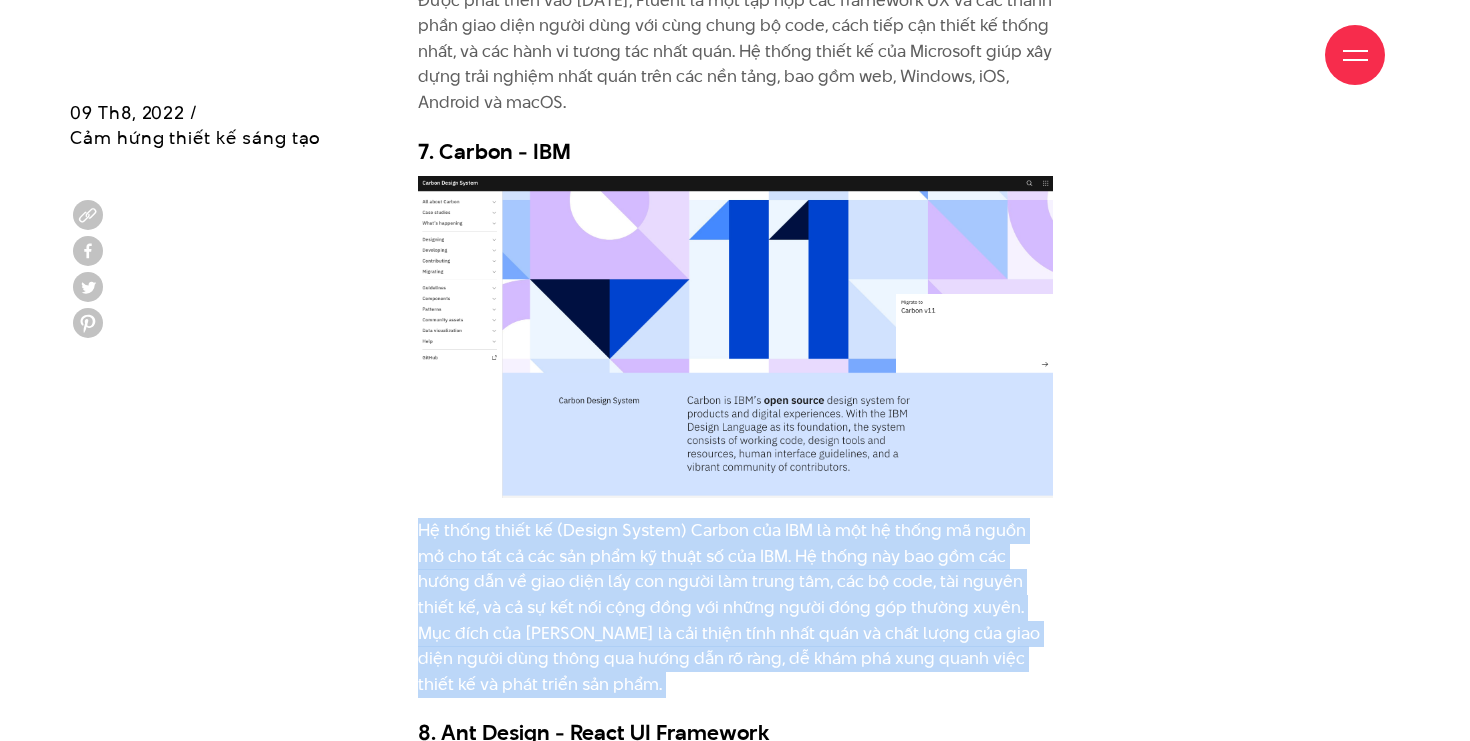 click on "Hệ thống thiết kế (Design System) Carbon của IBM là một hệ thống mã nguồn mở cho tất cả các sản phẩm kỹ thuật số của IBM. Hệ thống này bao gồm các hướng dẫn về giao diện lấy con người làm trung tâm, các bộ code, tài nguyên thiết kế, và cả sự kết nối cộng đồng với những người đóng góp thường xuyên. Mục đích của [PERSON_NAME] là cải thiện tính nhất quán và chất lượng của giao diện người dùng thông qua hướng dẫn rõ ràng, dễ khám phá xung quanh việc thiết kế và phát triển sản phẩm." at bounding box center (735, 607) 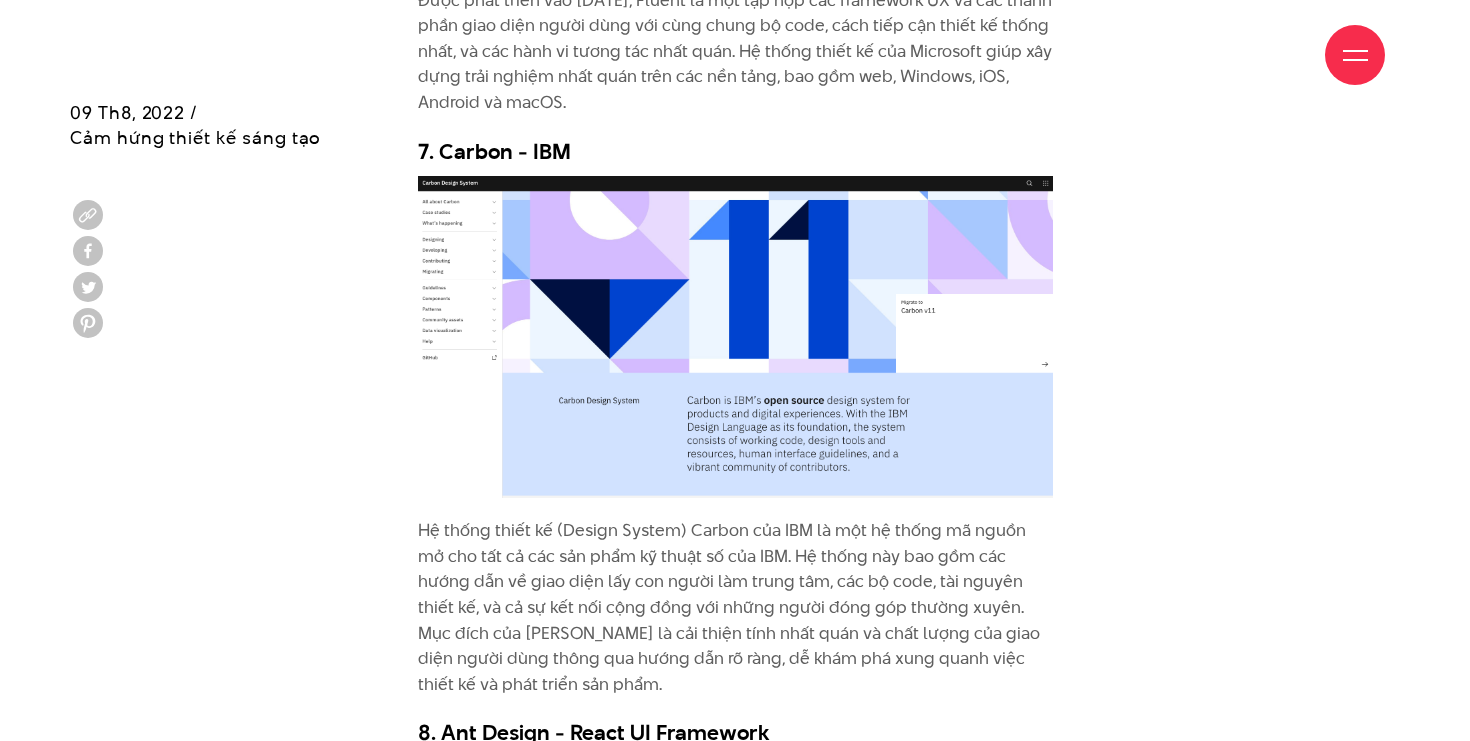 click on "Hệ thống thiết kế (Design System) Carbon của IBM là một hệ thống mã nguồn mở cho tất cả các sản phẩm kỹ thuật số của IBM. Hệ thống này bao gồm các hướng dẫn về giao diện lấy con người làm trung tâm, các bộ code, tài nguyên thiết kế, và cả sự kết nối cộng đồng với những người đóng góp thường xuyên. Mục đích của [PERSON_NAME] là cải thiện tính nhất quán và chất lượng của giao diện người dùng thông qua hướng dẫn rõ ràng, dễ khám phá xung quanh việc thiết kế và phát triển sản phẩm." at bounding box center (735, 607) 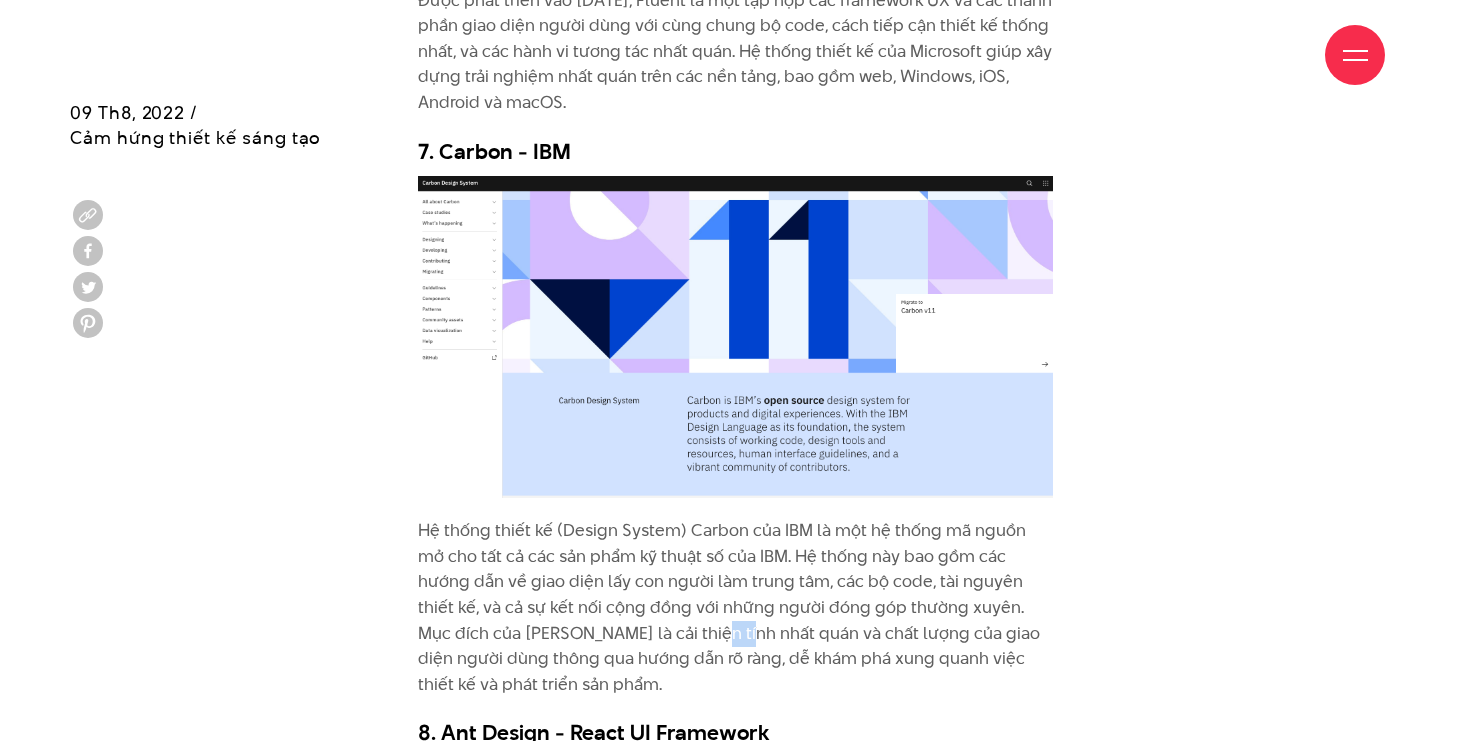 click on "Hệ thống thiết kế (Design System) Carbon của IBM là một hệ thống mã nguồn mở cho tất cả các sản phẩm kỹ thuật số của IBM. Hệ thống này bao gồm các hướng dẫn về giao diện lấy con người làm trung tâm, các bộ code, tài nguyên thiết kế, và cả sự kết nối cộng đồng với những người đóng góp thường xuyên. Mục đích của [PERSON_NAME] là cải thiện tính nhất quán và chất lượng của giao diện người dùng thông qua hướng dẫn rõ ràng, dễ khám phá xung quanh việc thiết kế và phát triển sản phẩm." at bounding box center [735, 607] 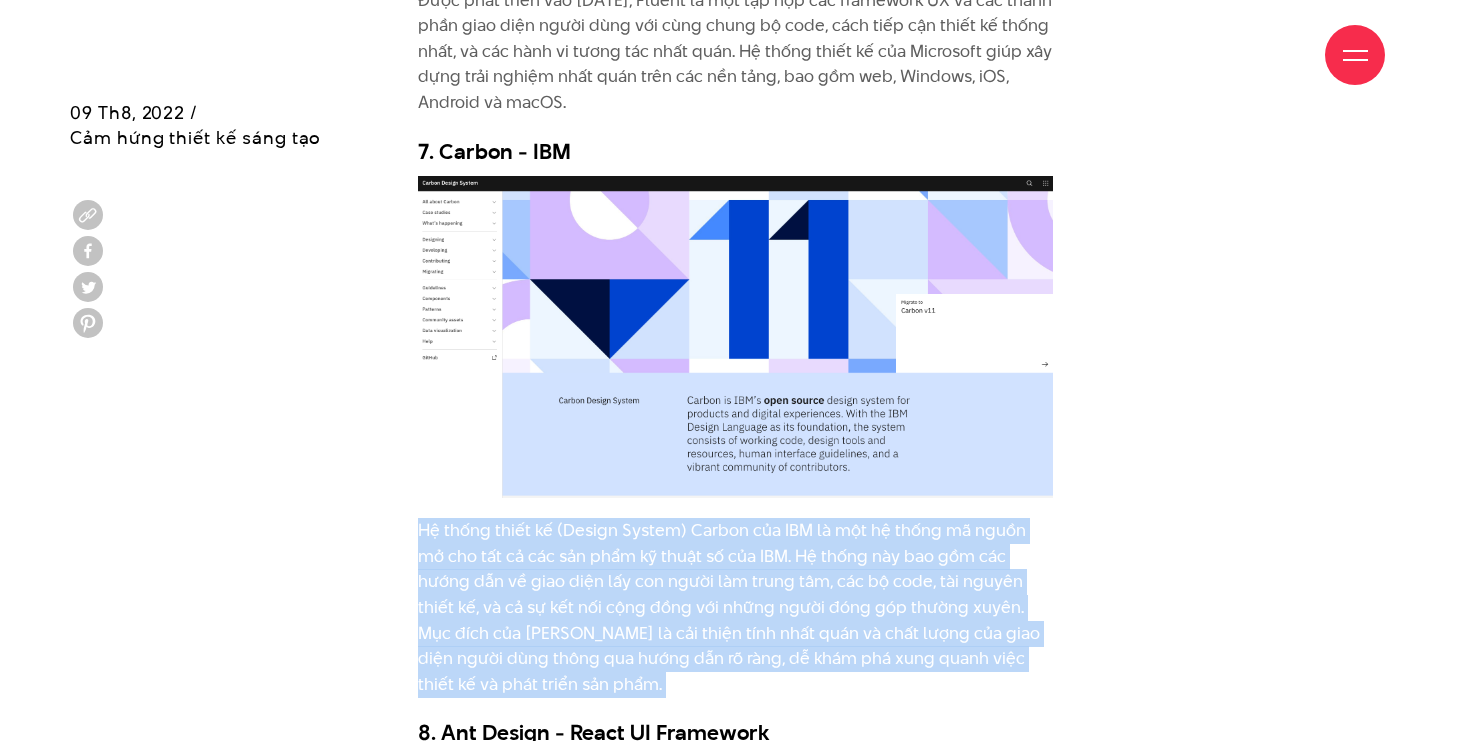 click on "Hệ thống thiết kế (Design System) Carbon của IBM là một hệ thống mã nguồn mở cho tất cả các sản phẩm kỹ thuật số của IBM. Hệ thống này bao gồm các hướng dẫn về giao diện lấy con người làm trung tâm, các bộ code, tài nguyên thiết kế, và cả sự kết nối cộng đồng với những người đóng góp thường xuyên. Mục đích của [PERSON_NAME] là cải thiện tính nhất quán và chất lượng của giao diện người dùng thông qua hướng dẫn rõ ràng, dễ khám phá xung quanh việc thiết kế và phát triển sản phẩm." at bounding box center [735, 607] 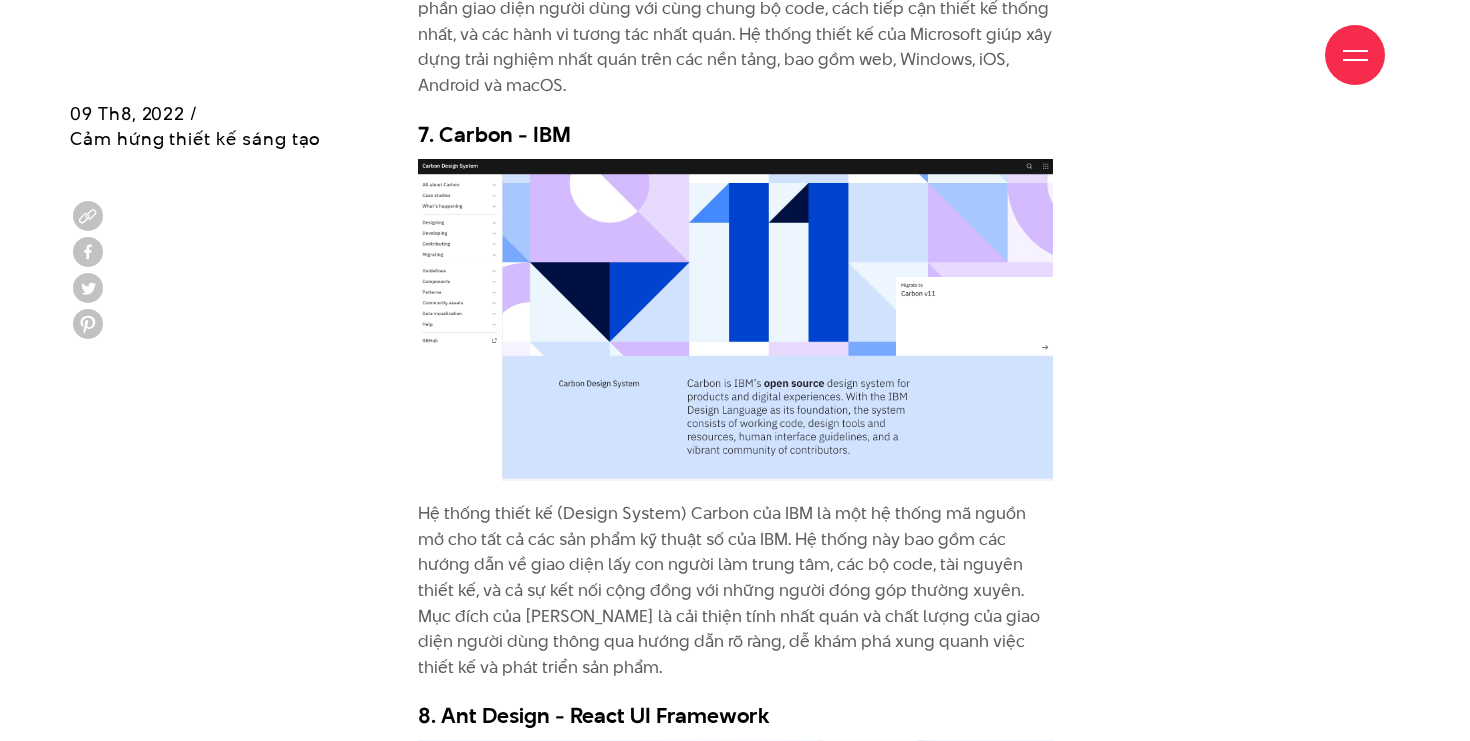 scroll, scrollTop: 8387, scrollLeft: 0, axis: vertical 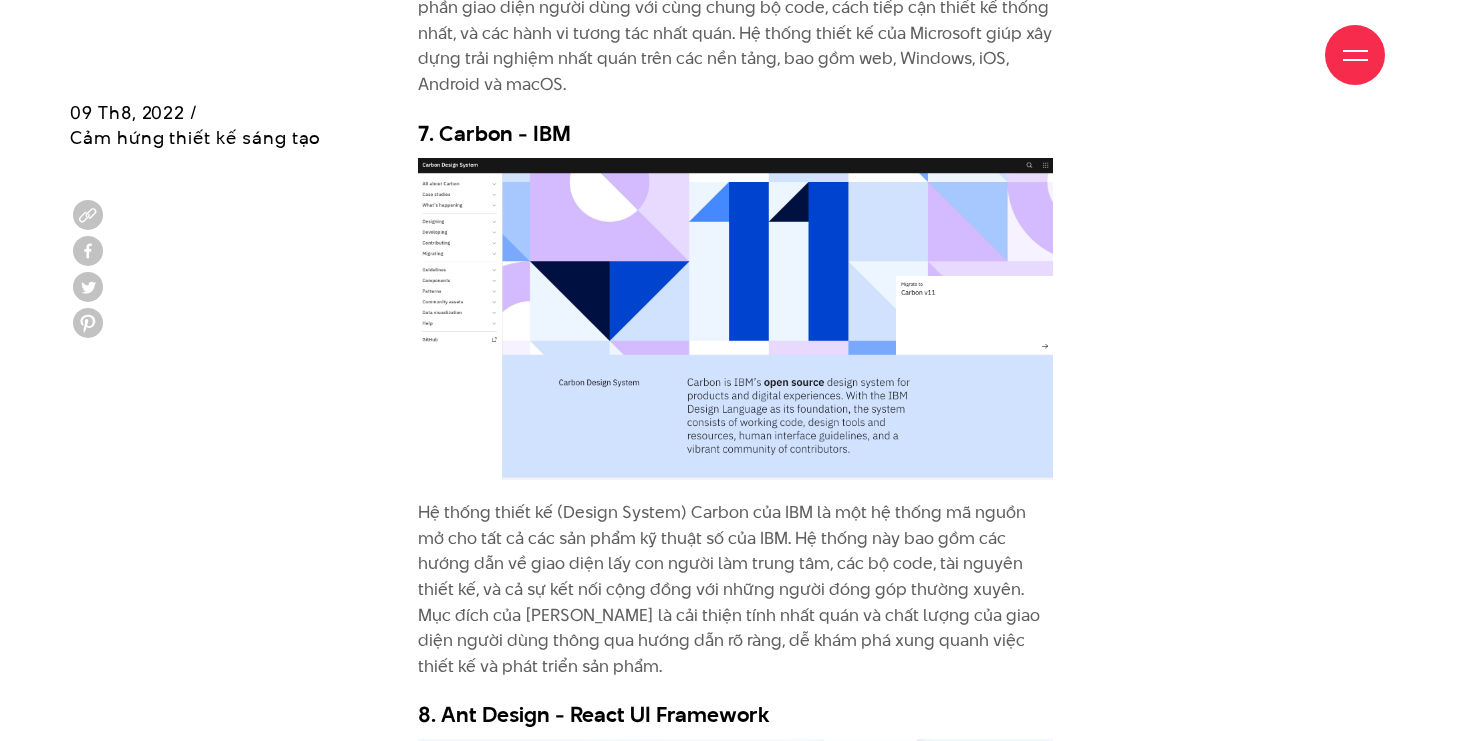 click on "Hệ thống thiết kế (Design System) Carbon của IBM là một hệ thống mã nguồn mở cho tất cả các sản phẩm kỹ thuật số của IBM. Hệ thống này bao gồm các hướng dẫn về giao diện lấy con người làm trung tâm, các bộ code, tài nguyên thiết kế, và cả sự kết nối cộng đồng với những người đóng góp thường xuyên. Mục đích của [PERSON_NAME] là cải thiện tính nhất quán và chất lượng của giao diện người dùng thông qua hướng dẫn rõ ràng, dễ khám phá xung quanh việc thiết kế và phát triển sản phẩm." at bounding box center (735, 589) 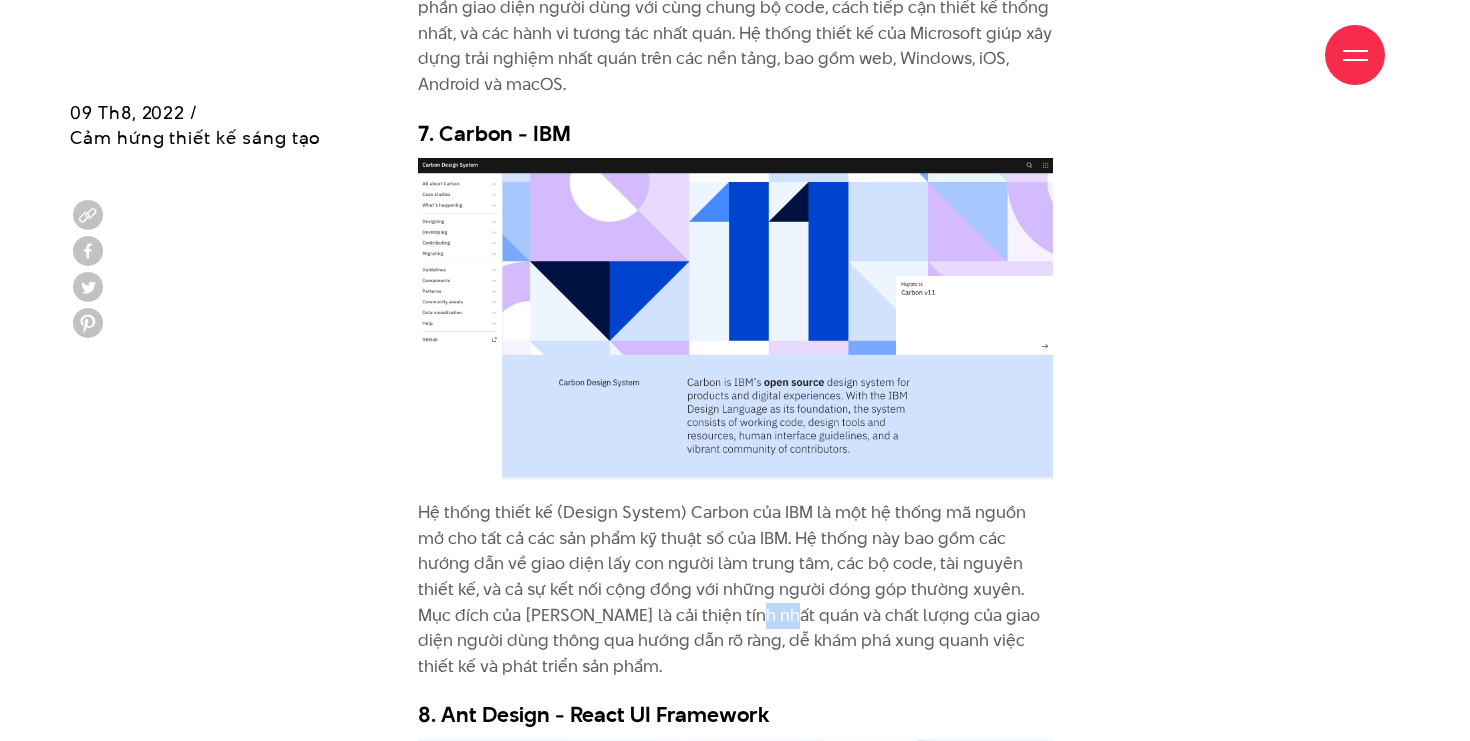 click on "Hệ thống thiết kế (Design System) Carbon của IBM là một hệ thống mã nguồn mở cho tất cả các sản phẩm kỹ thuật số của IBM. Hệ thống này bao gồm các hướng dẫn về giao diện lấy con người làm trung tâm, các bộ code, tài nguyên thiết kế, và cả sự kết nối cộng đồng với những người đóng góp thường xuyên. Mục đích của [PERSON_NAME] là cải thiện tính nhất quán và chất lượng của giao diện người dùng thông qua hướng dẫn rõ ràng, dễ khám phá xung quanh việc thiết kế và phát triển sản phẩm." at bounding box center [735, 589] 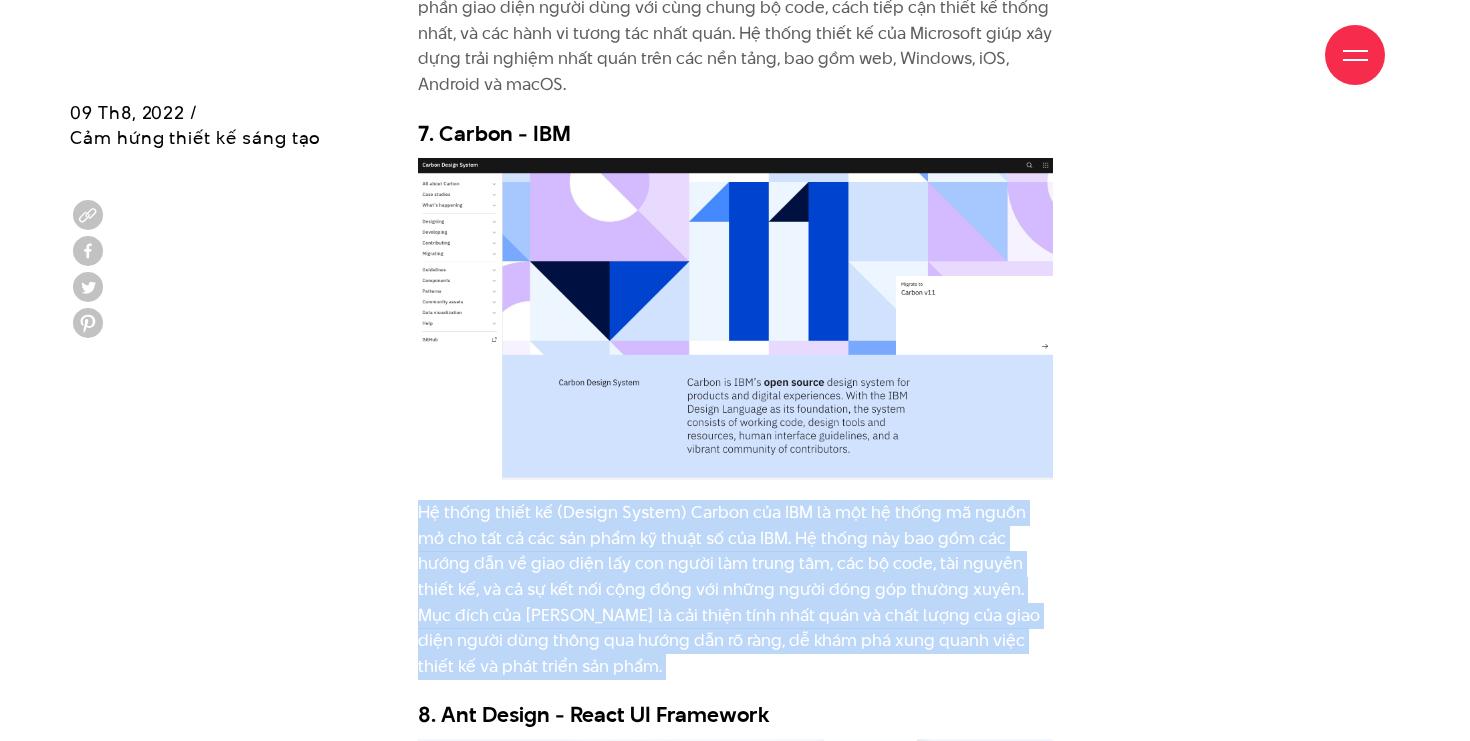 click on "Hệ thống thiết kế (Design System) Carbon của IBM là một hệ thống mã nguồn mở cho tất cả các sản phẩm kỹ thuật số của IBM. Hệ thống này bao gồm các hướng dẫn về giao diện lấy con người làm trung tâm, các bộ code, tài nguyên thiết kế, và cả sự kết nối cộng đồng với những người đóng góp thường xuyên. Mục đích của [PERSON_NAME] là cải thiện tính nhất quán và chất lượng của giao diện người dùng thông qua hướng dẫn rõ ràng, dễ khám phá xung quanh việc thiết kế và phát triển sản phẩm." at bounding box center [735, 589] 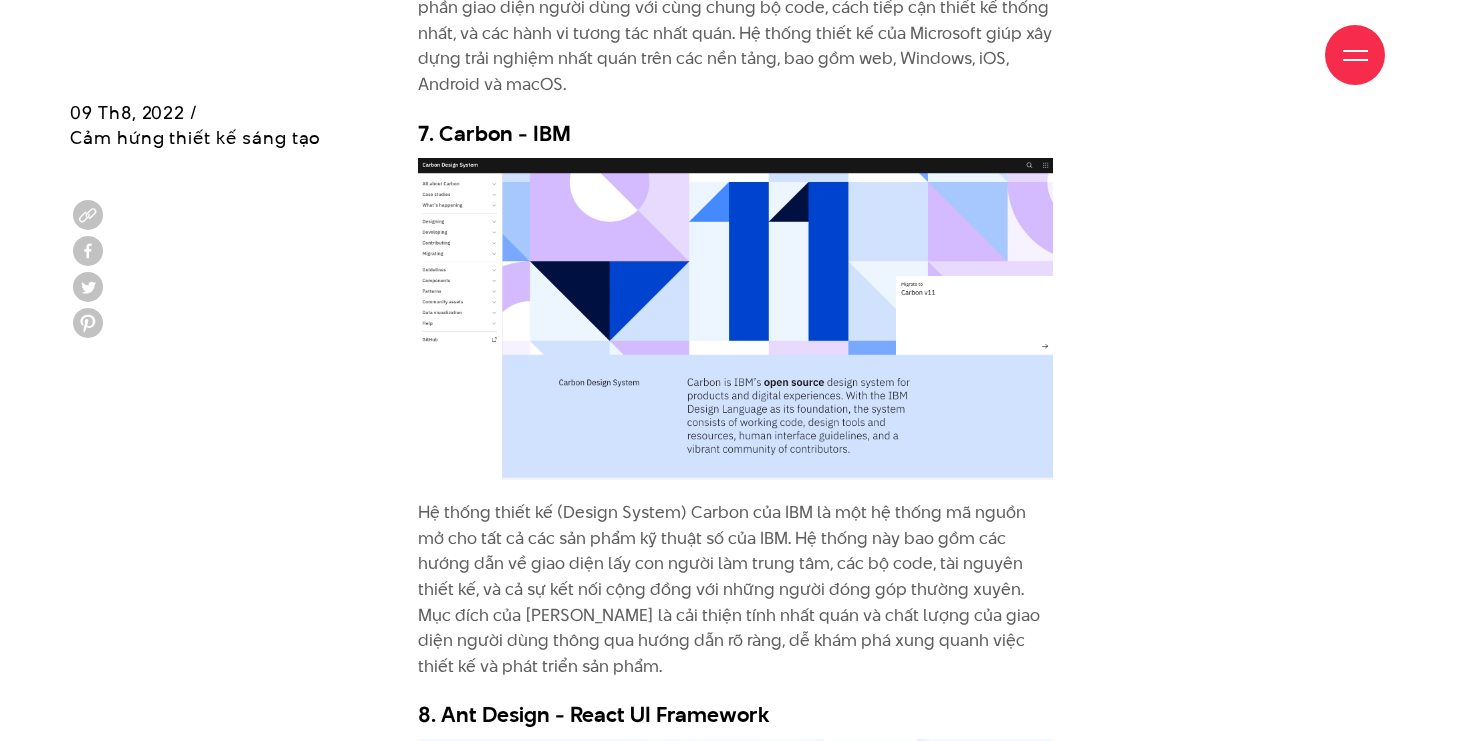 click on "Hệ thống thiết kế (Design System) Carbon của IBM là một hệ thống mã nguồn mở cho tất cả các sản phẩm kỹ thuật số của IBM. Hệ thống này bao gồm các hướng dẫn về giao diện lấy con người làm trung tâm, các bộ code, tài nguyên thiết kế, và cả sự kết nối cộng đồng với những người đóng góp thường xuyên. Mục đích của [PERSON_NAME] là cải thiện tính nhất quán và chất lượng của giao diện người dùng thông qua hướng dẫn rõ ràng, dễ khám phá xung quanh việc thiết kế và phát triển sản phẩm." at bounding box center [735, 589] 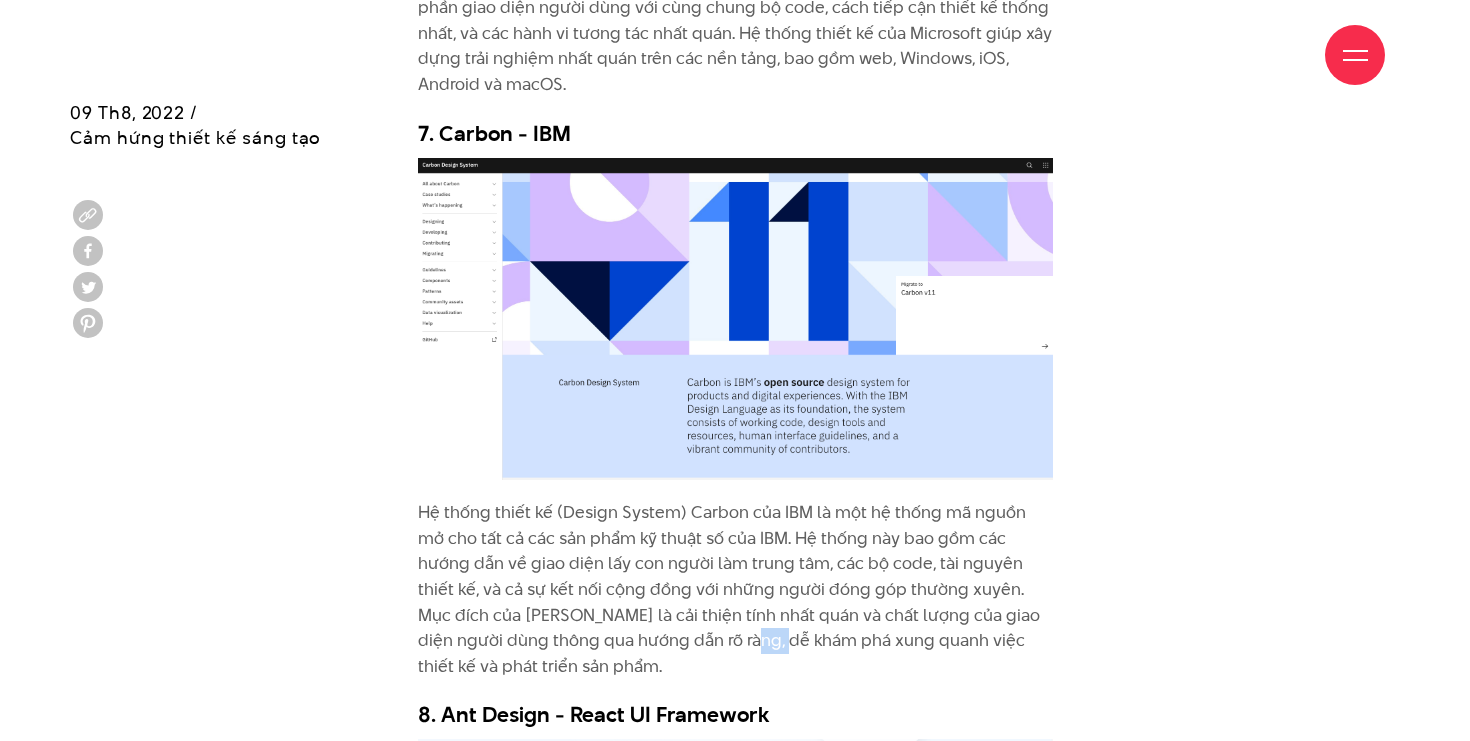 click on "Hệ thống thiết kế (Design System) Carbon của IBM là một hệ thống mã nguồn mở cho tất cả các sản phẩm kỹ thuật số của IBM. Hệ thống này bao gồm các hướng dẫn về giao diện lấy con người làm trung tâm, các bộ code, tài nguyên thiết kế, và cả sự kết nối cộng đồng với những người đóng góp thường xuyên. Mục đích của [PERSON_NAME] là cải thiện tính nhất quán và chất lượng của giao diện người dùng thông qua hướng dẫn rõ ràng, dễ khám phá xung quanh việc thiết kế và phát triển sản phẩm." at bounding box center [735, 589] 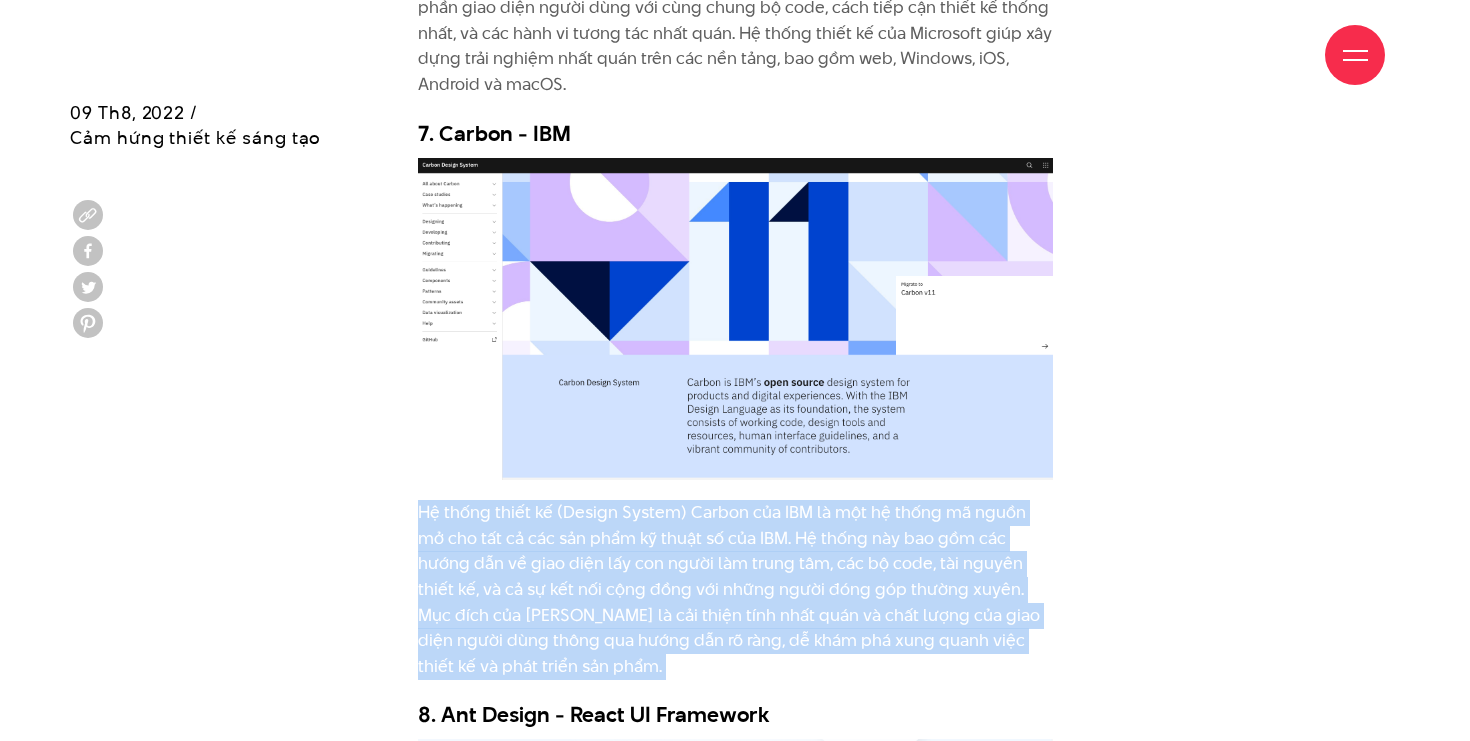 click on "Hệ thống thiết kế (Design System) Carbon của IBM là một hệ thống mã nguồn mở cho tất cả các sản phẩm kỹ thuật số của IBM. Hệ thống này bao gồm các hướng dẫn về giao diện lấy con người làm trung tâm, các bộ code, tài nguyên thiết kế, và cả sự kết nối cộng đồng với những người đóng góp thường xuyên. Mục đích của [PERSON_NAME] là cải thiện tính nhất quán và chất lượng của giao diện người dùng thông qua hướng dẫn rõ ràng, dễ khám phá xung quanh việc thiết kế và phát triển sản phẩm." at bounding box center (735, 589) 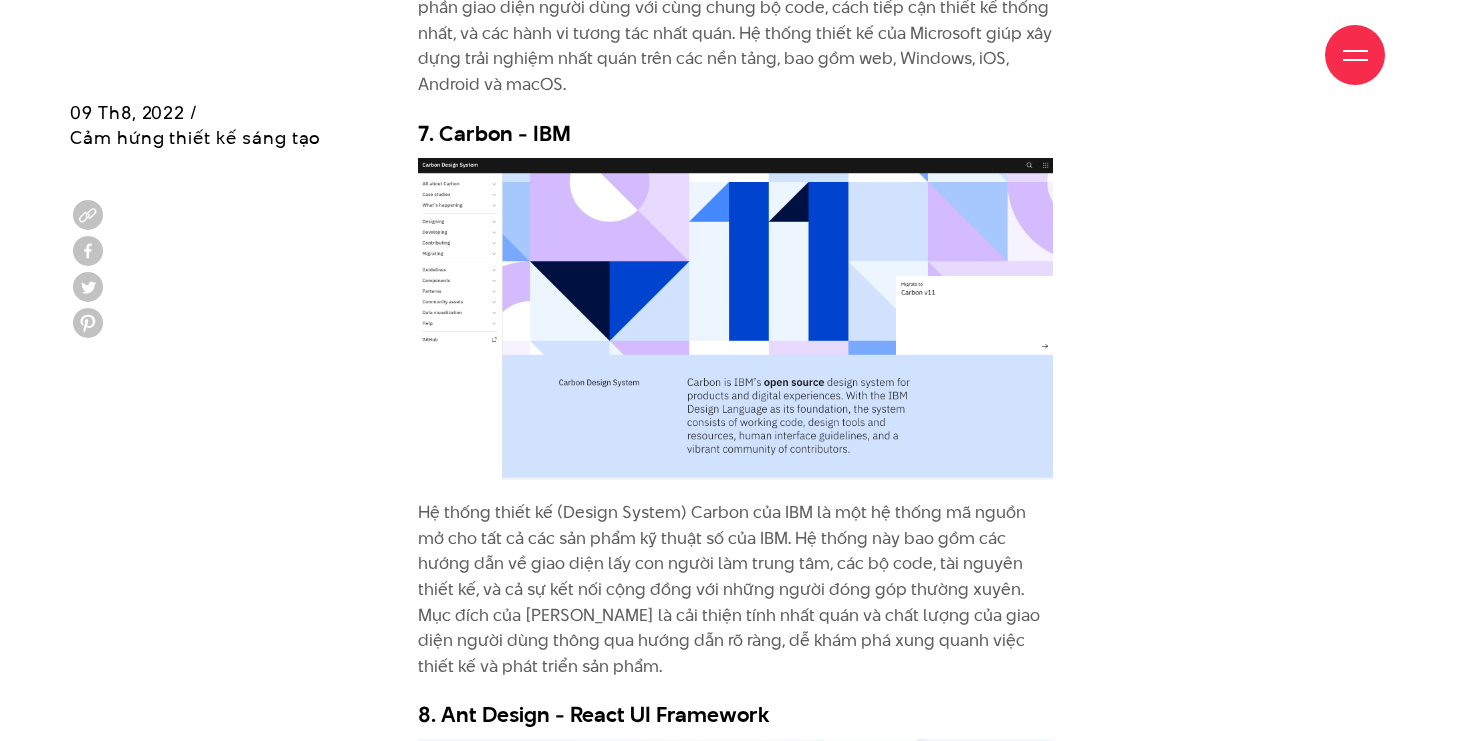 click on "Giới thiệu
Dự án
Dịch vụ
Góc nhìn
Liên hệ" at bounding box center [735, 55] 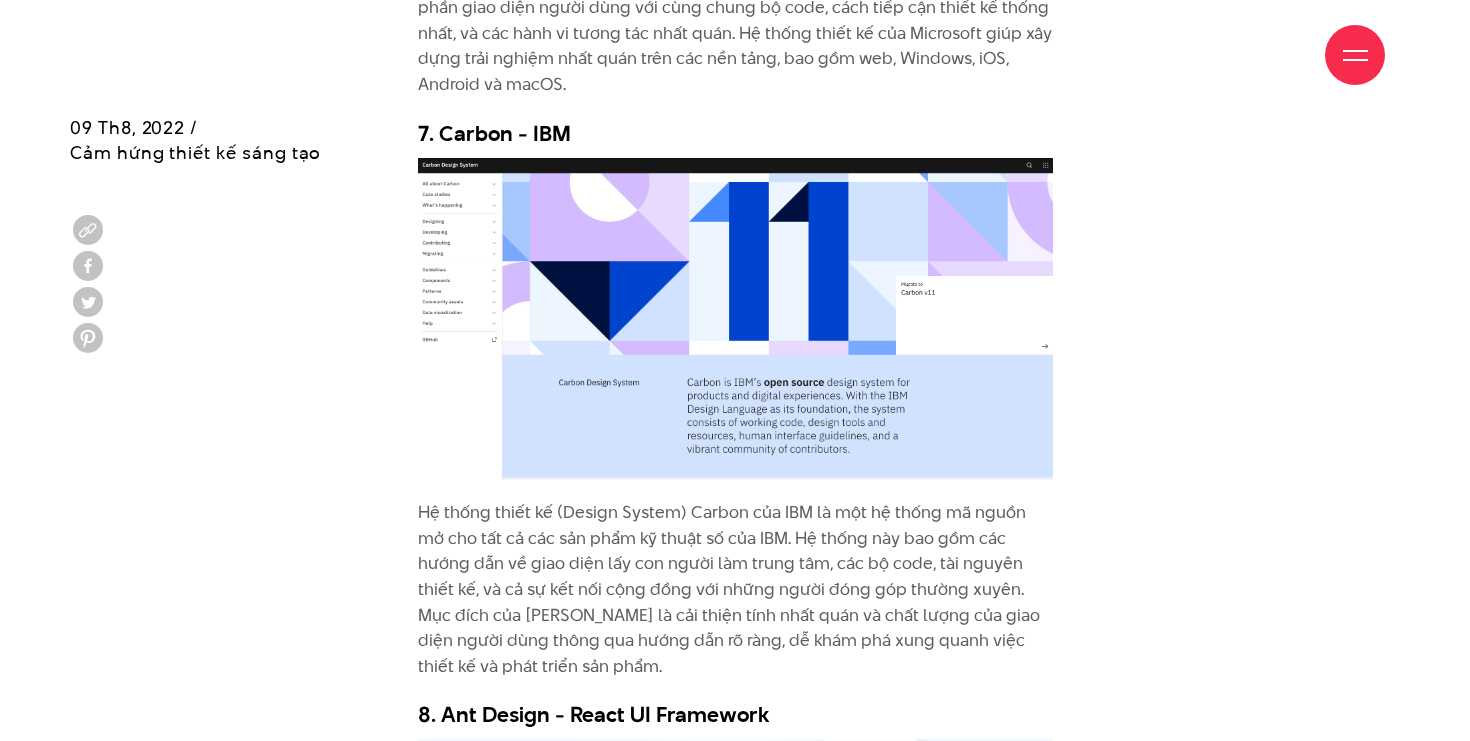 scroll, scrollTop: 8468, scrollLeft: 0, axis: vertical 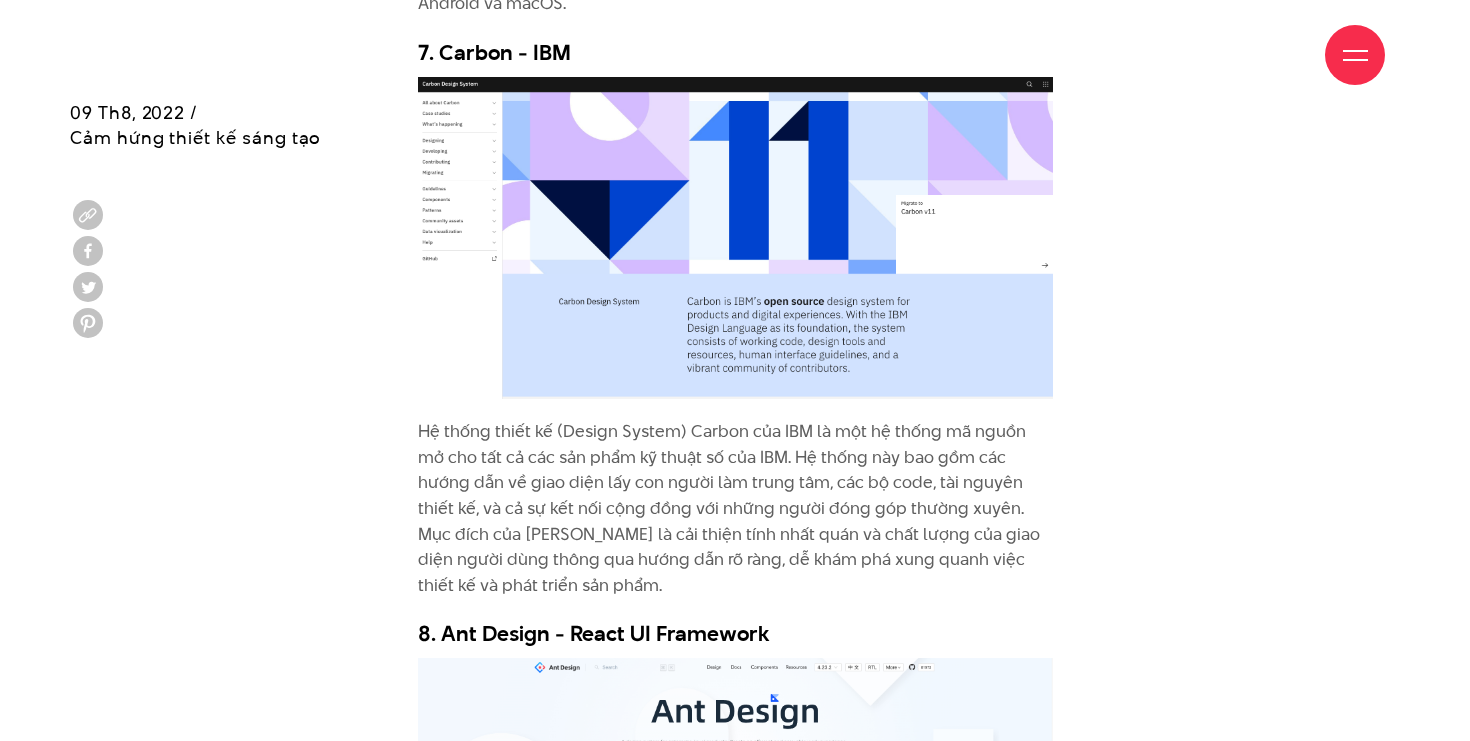 click on "Hệ thống thiết kế (Design System) Carbon của IBM là một hệ thống mã nguồn mở cho tất cả các sản phẩm kỹ thuật số của IBM. Hệ thống này bao gồm các hướng dẫn về giao diện lấy con người làm trung tâm, các bộ code, tài nguyên thiết kế, và cả sự kết nối cộng đồng với những người đóng góp thường xuyên. Mục đích của [PERSON_NAME] là cải thiện tính nhất quán và chất lượng của giao diện người dùng thông qua hướng dẫn rõ ràng, dễ khám phá xung quanh việc thiết kế và phát triển sản phẩm." at bounding box center (735, 508) 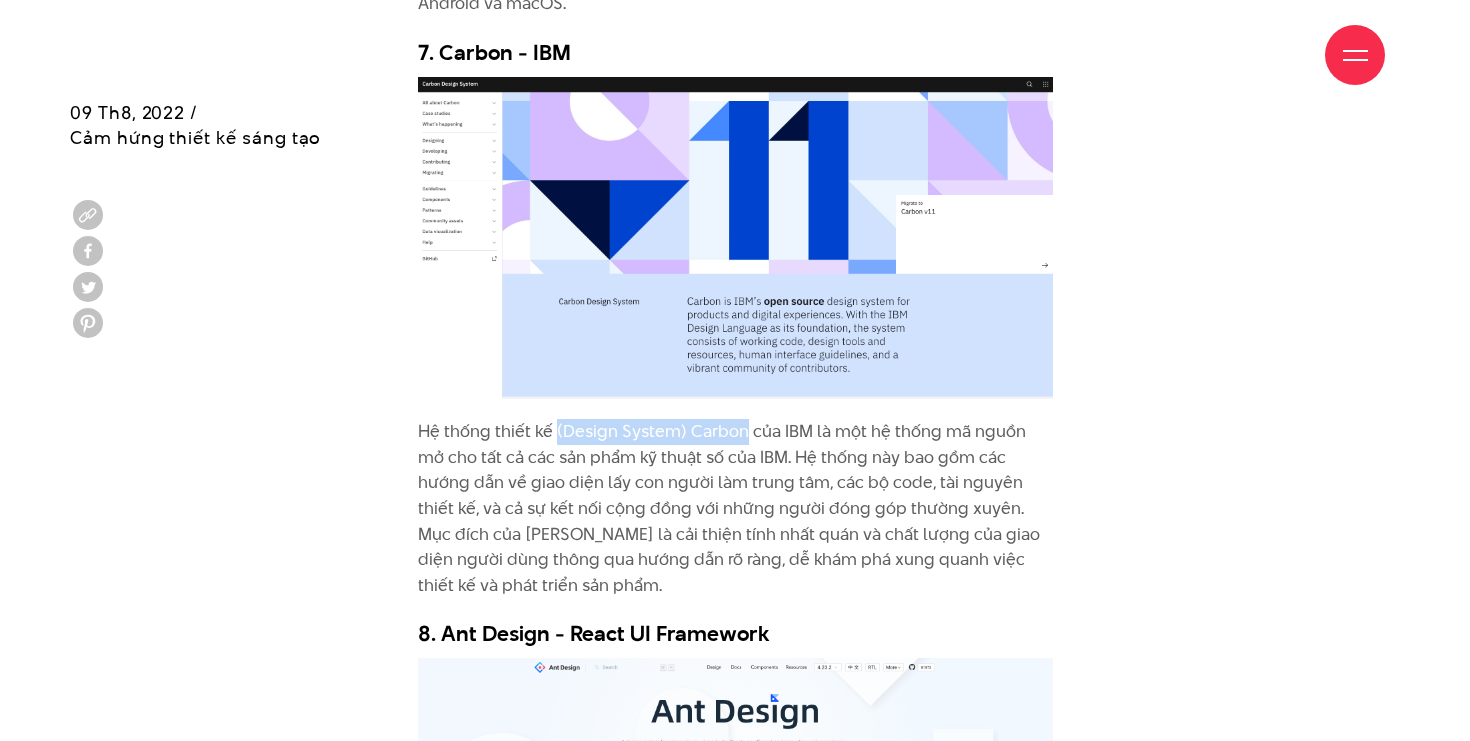 drag, startPoint x: 554, startPoint y: 393, endPoint x: 736, endPoint y: 396, distance: 182.02472 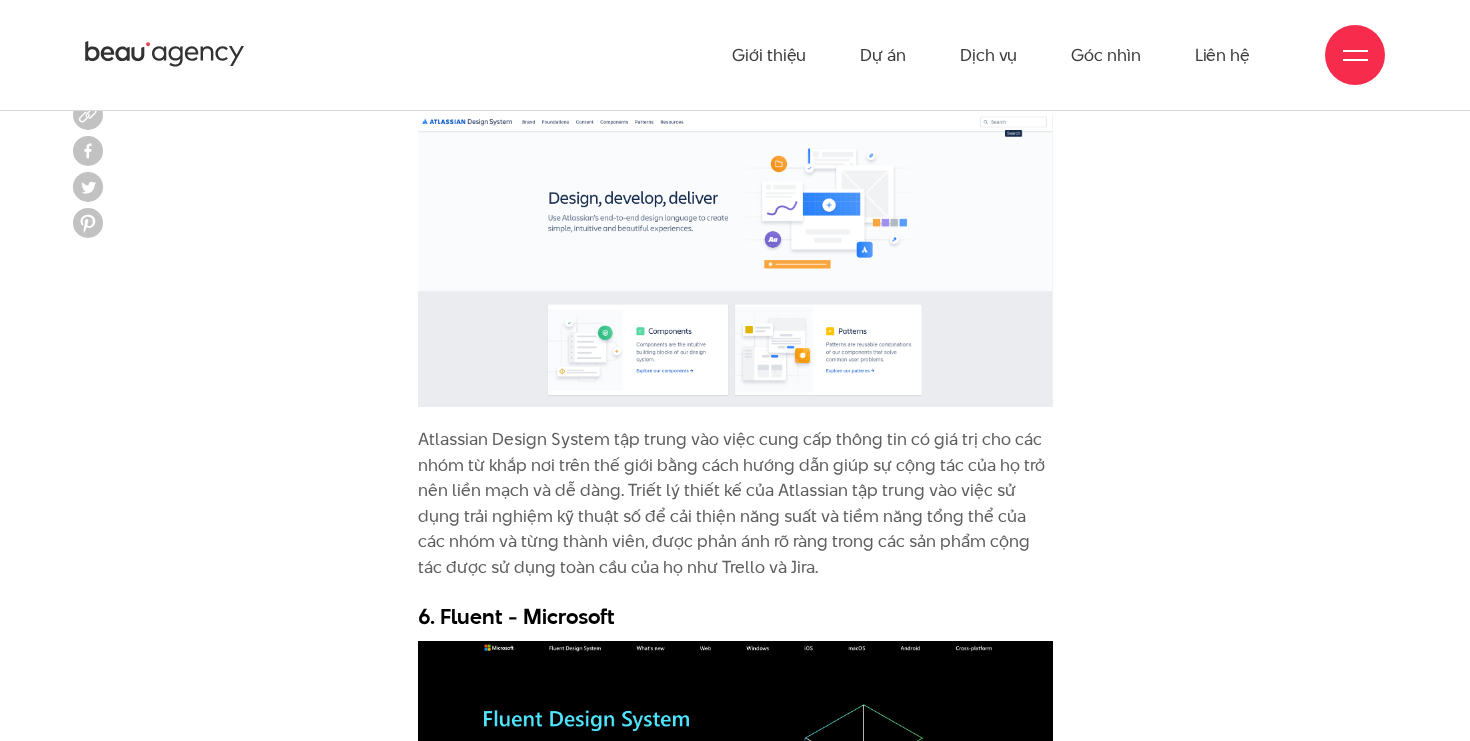 scroll, scrollTop: 7086, scrollLeft: 0, axis: vertical 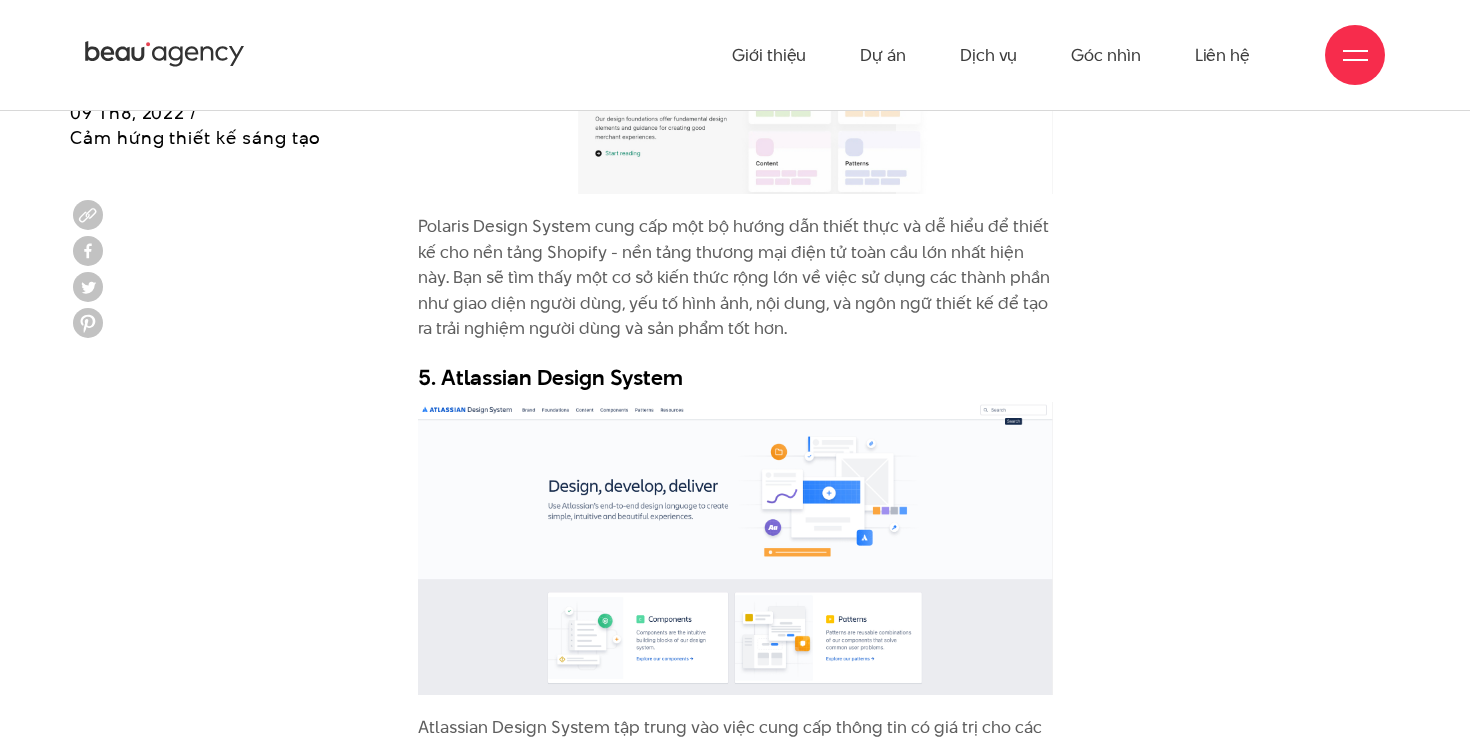 click 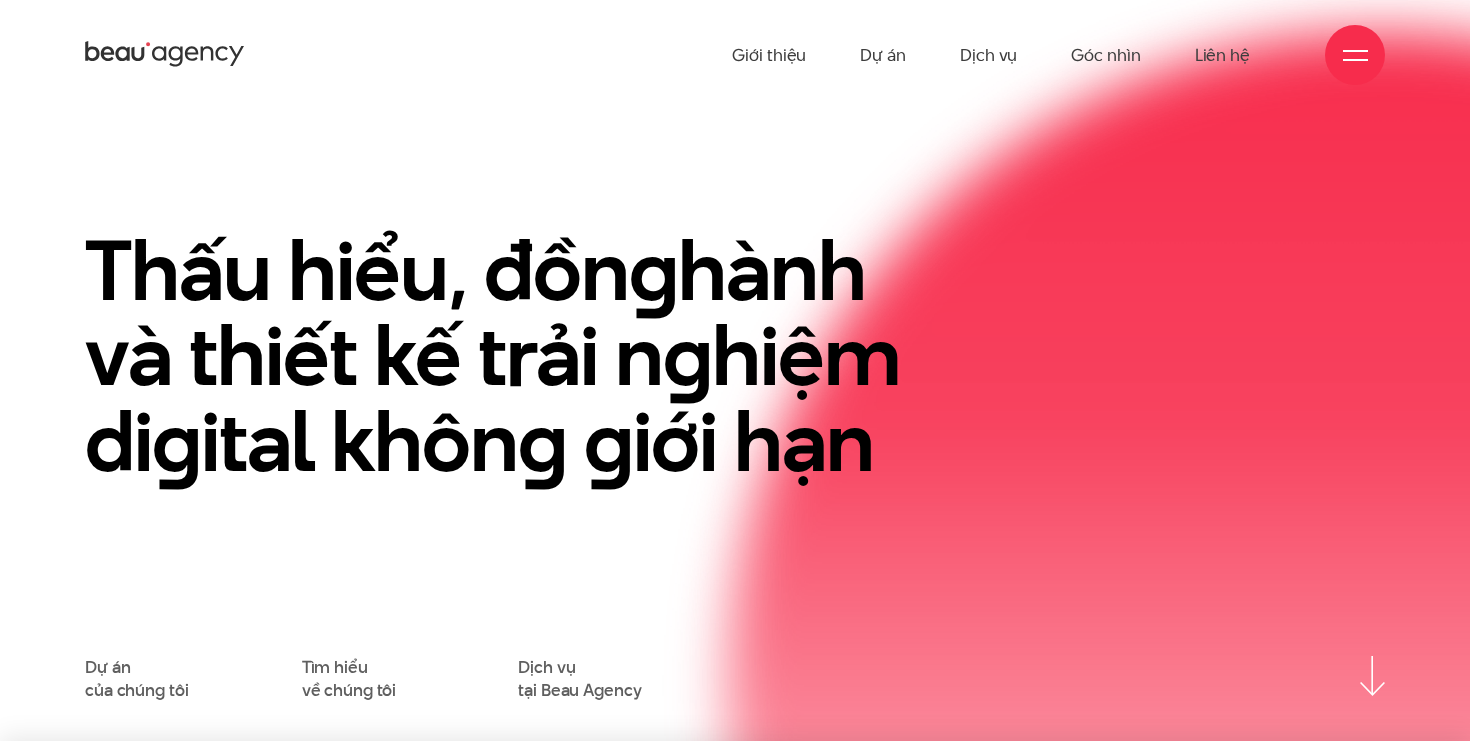 scroll, scrollTop: 0, scrollLeft: 0, axis: both 